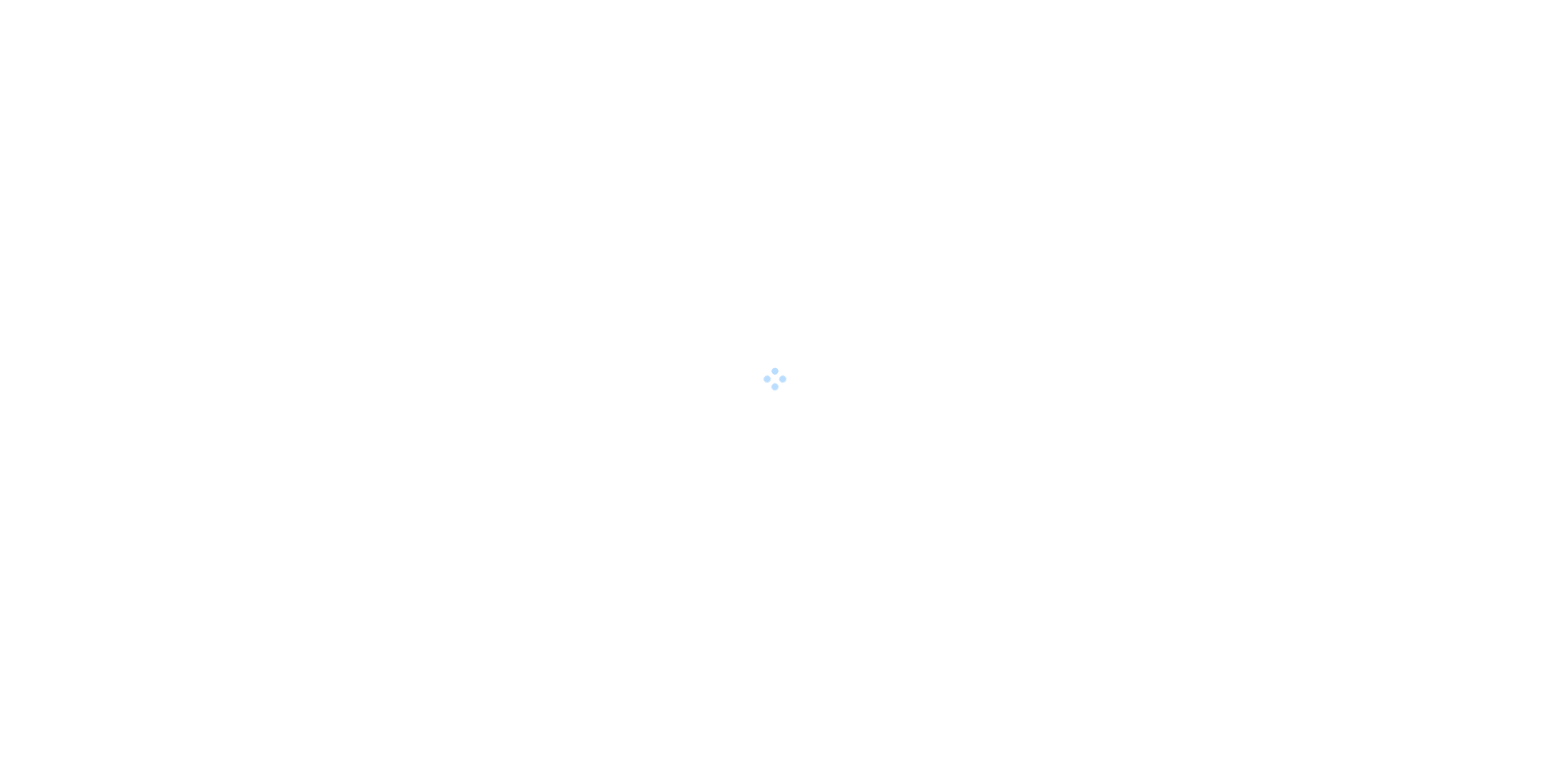 scroll, scrollTop: 0, scrollLeft: 0, axis: both 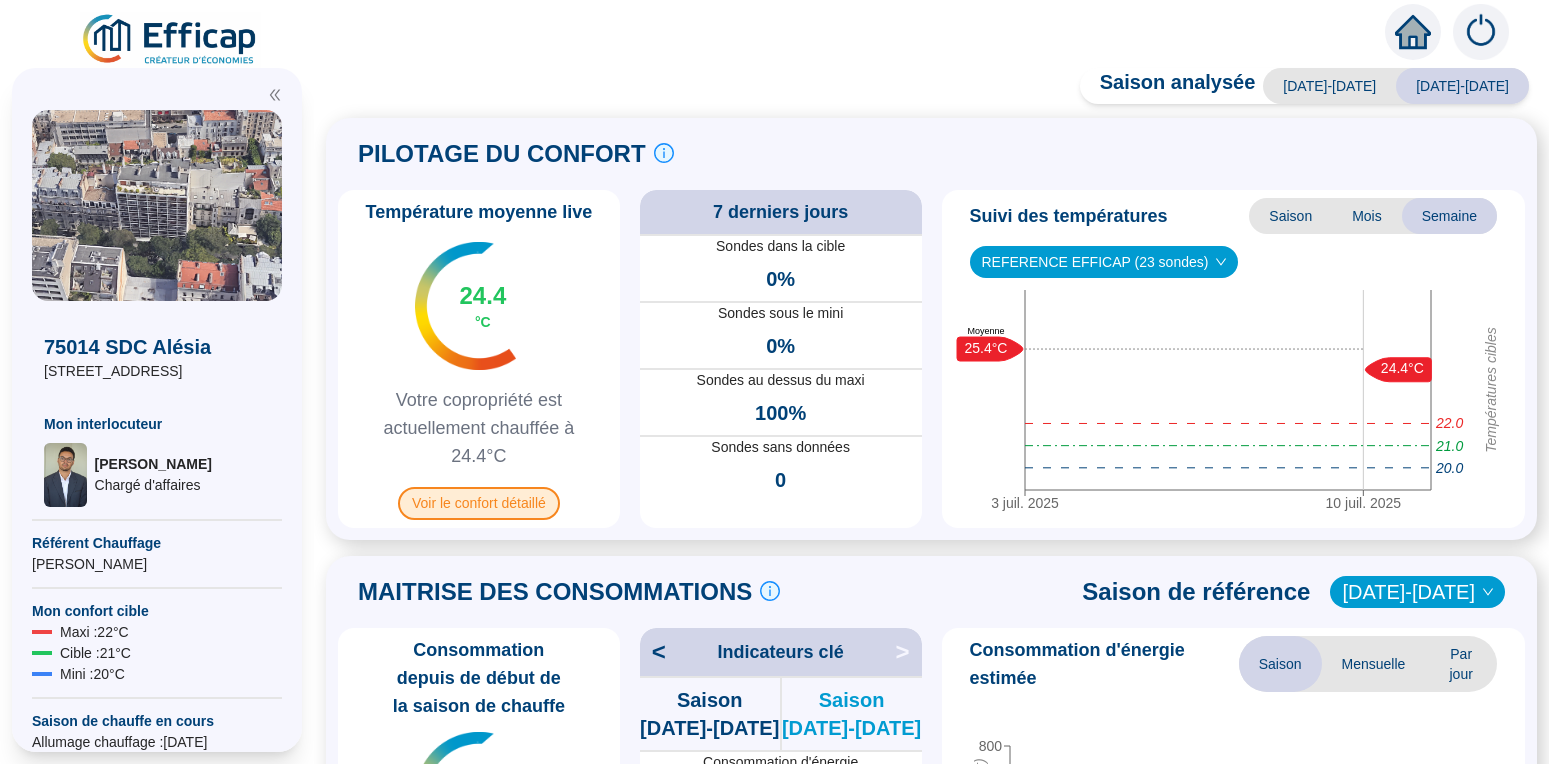 click on "Voir le confort détaillé" at bounding box center (479, 503) 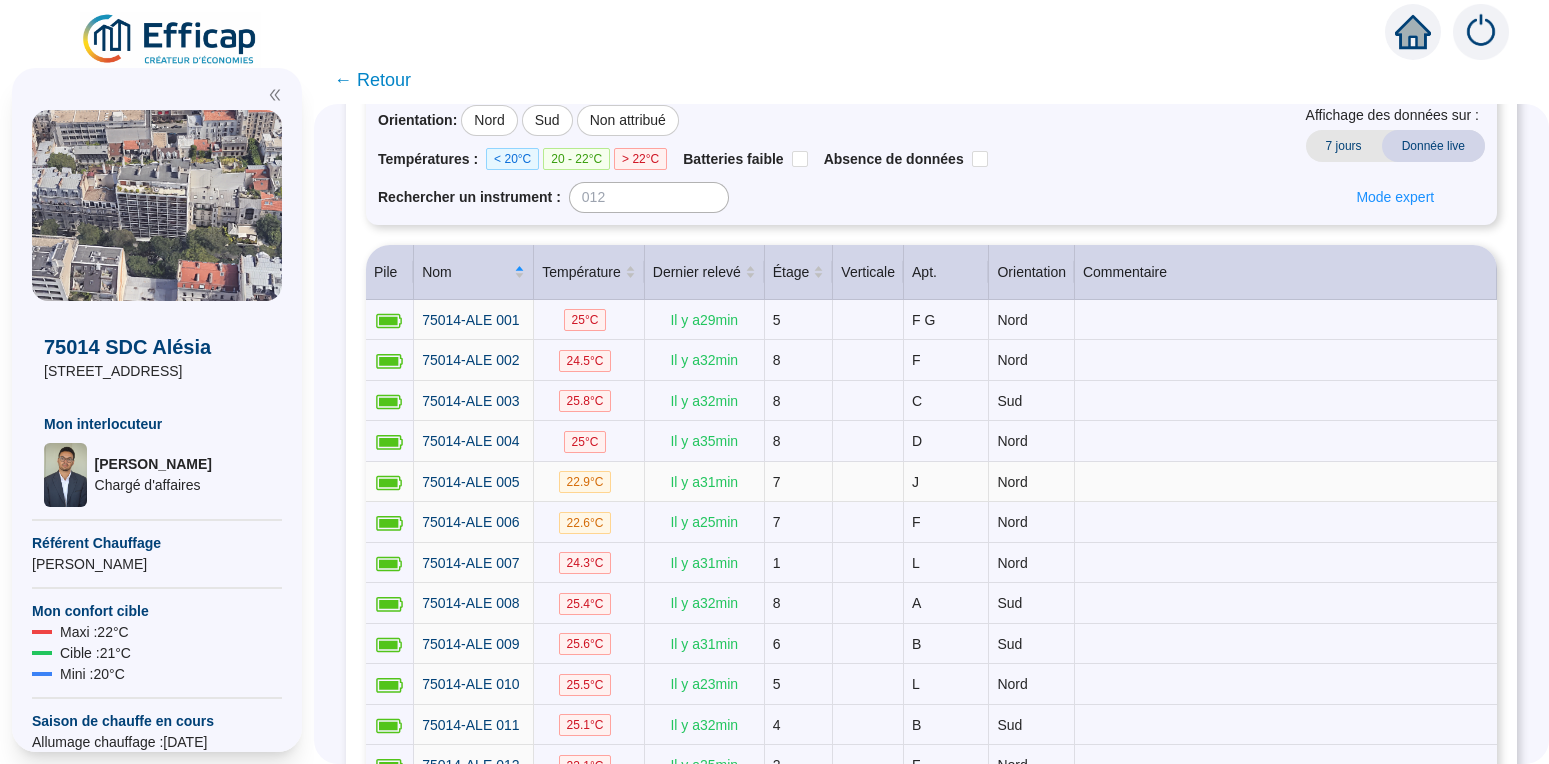 scroll, scrollTop: 0, scrollLeft: 0, axis: both 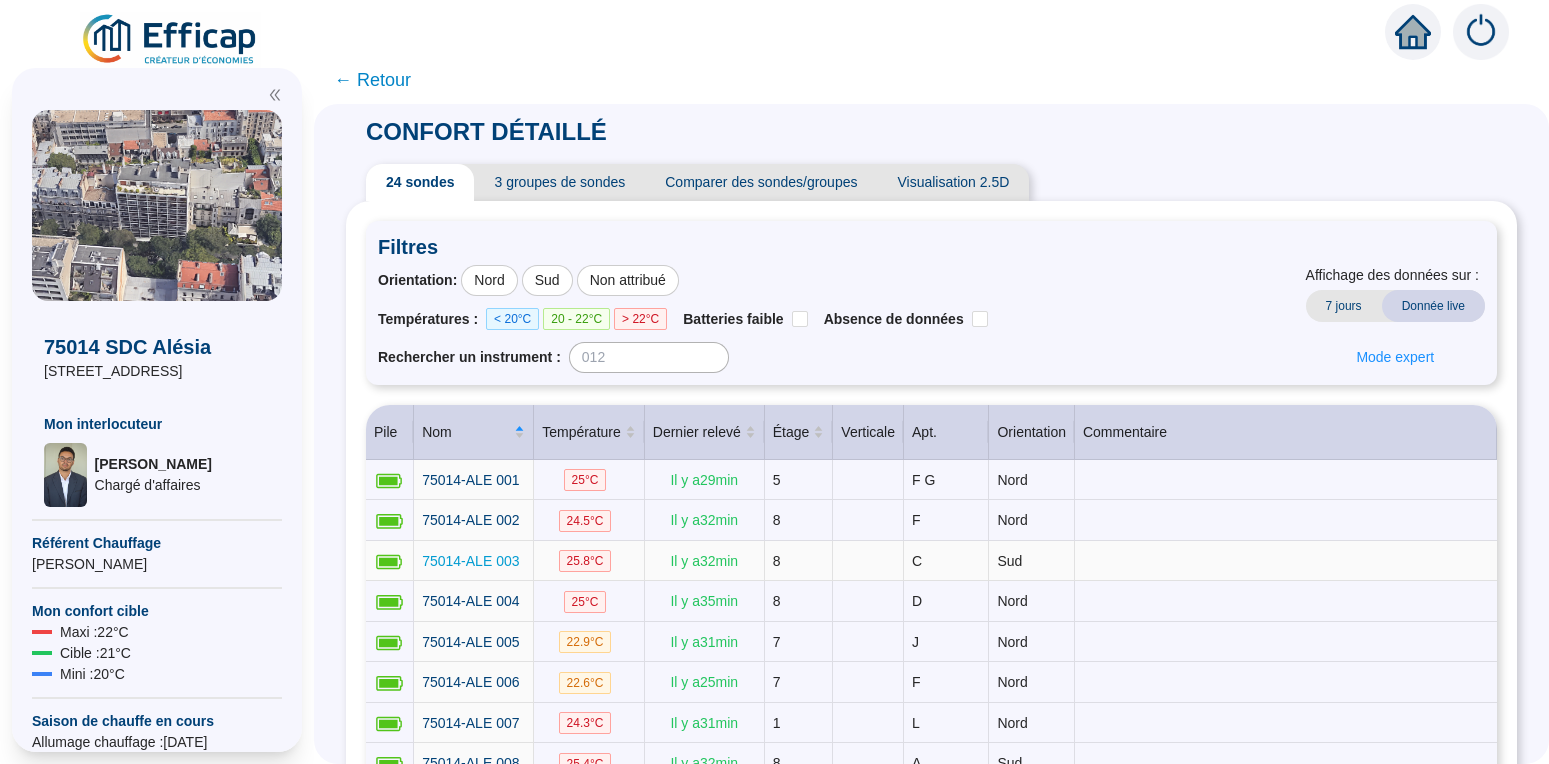 click on "75014-ALE 003" at bounding box center (470, 561) 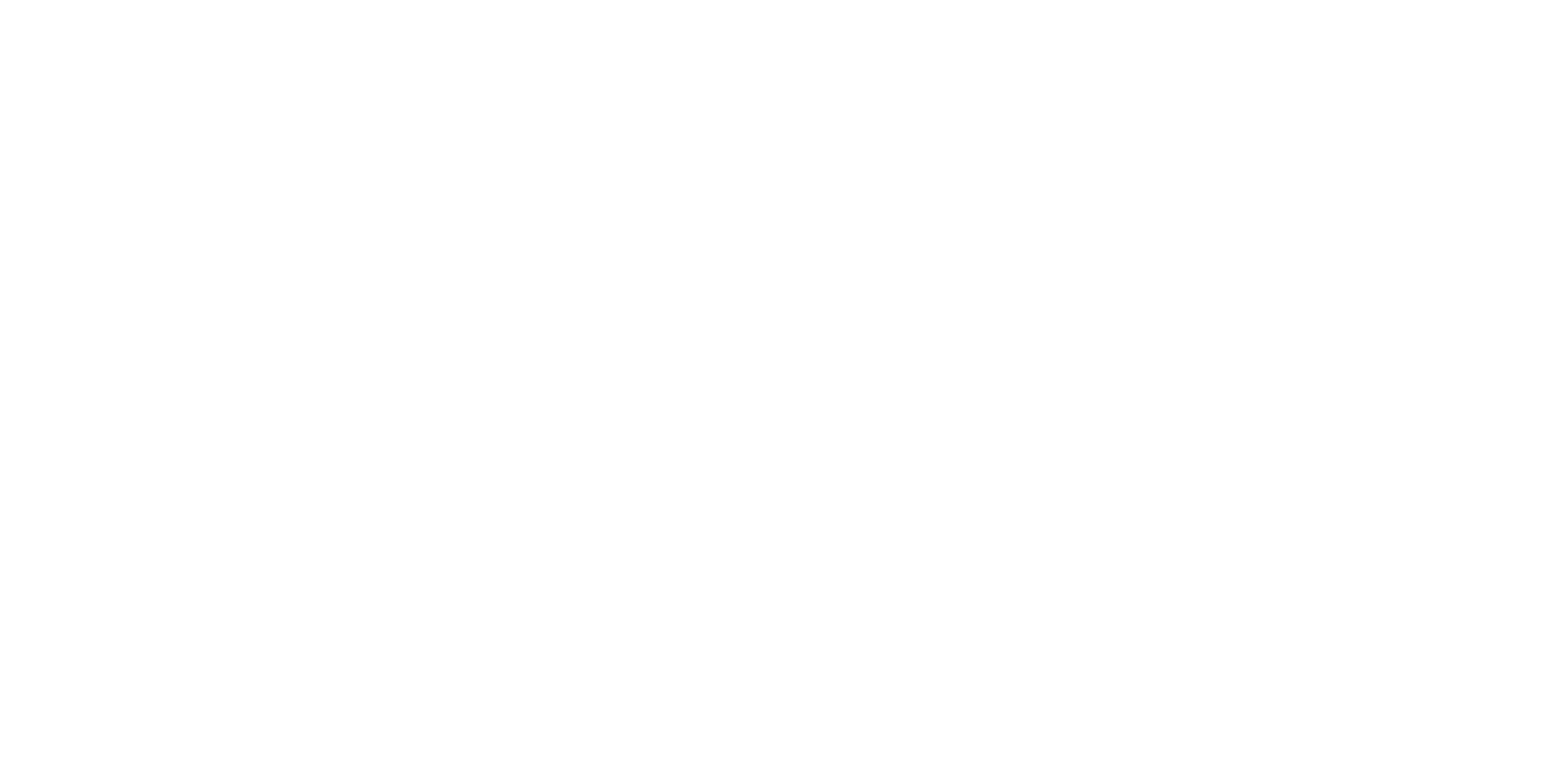 type 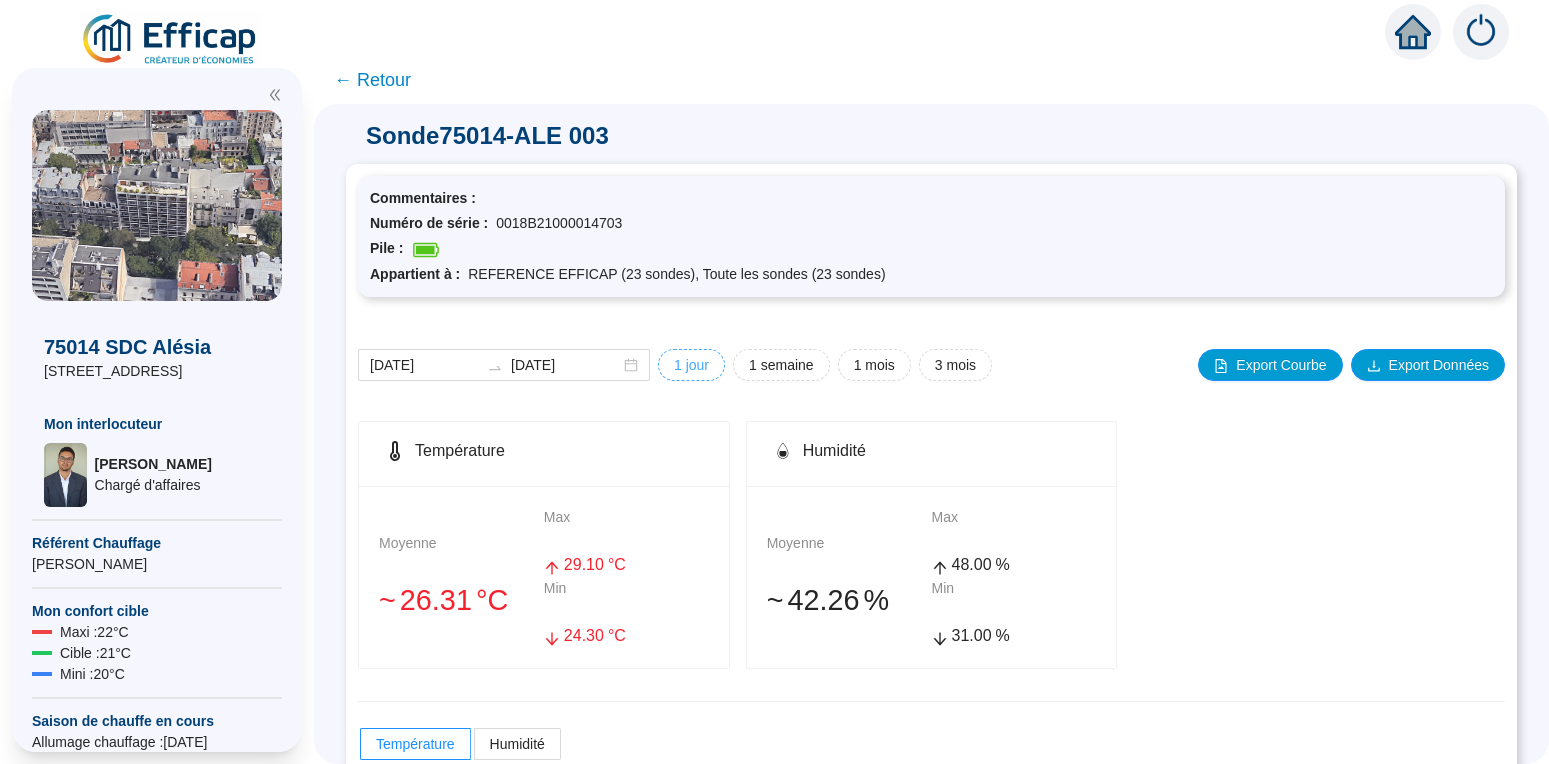 click on "1 jour" at bounding box center (691, 365) 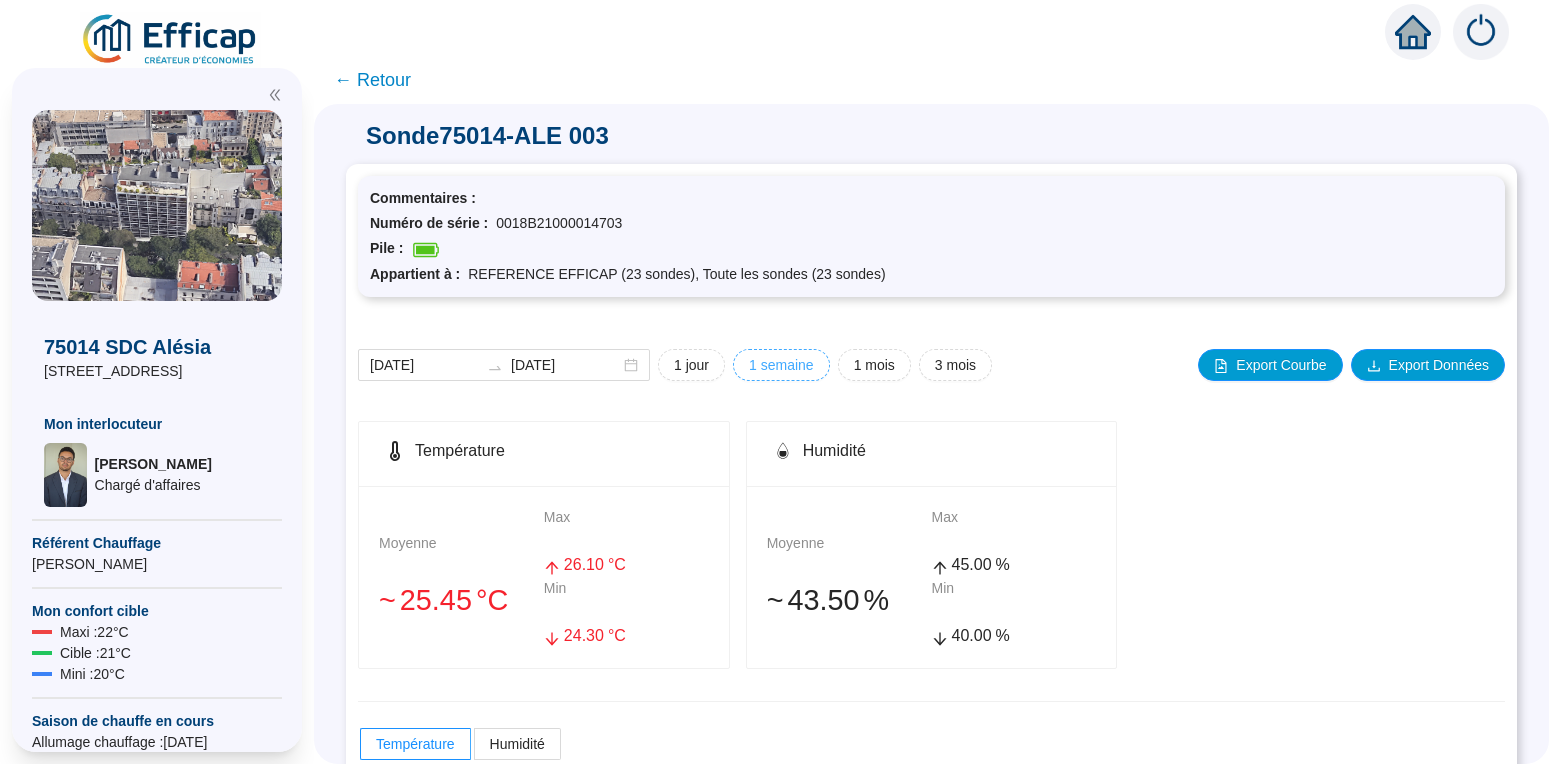 click on "1 semaine" at bounding box center [691, 365] 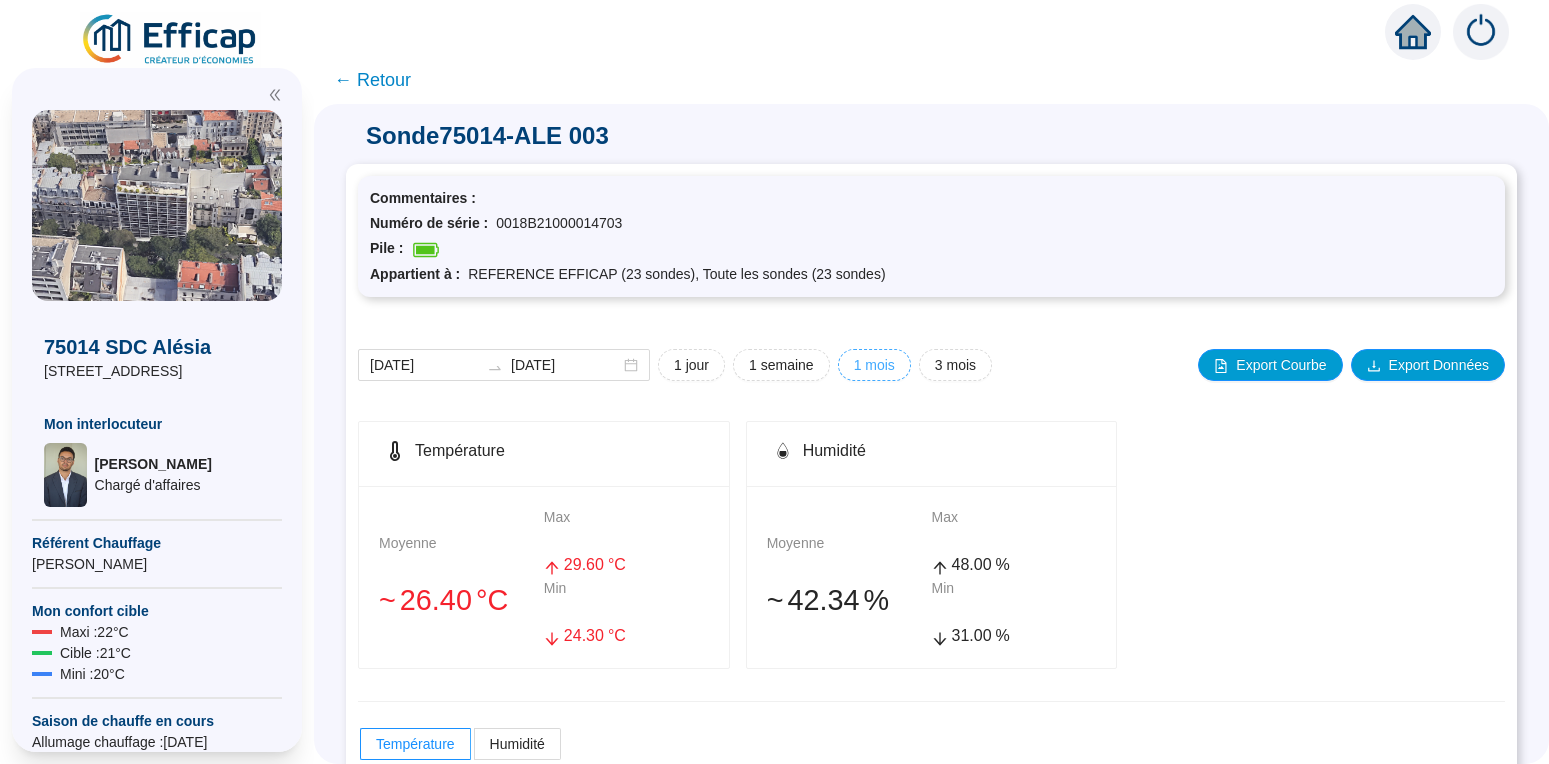 click on "1 mois" at bounding box center [691, 365] 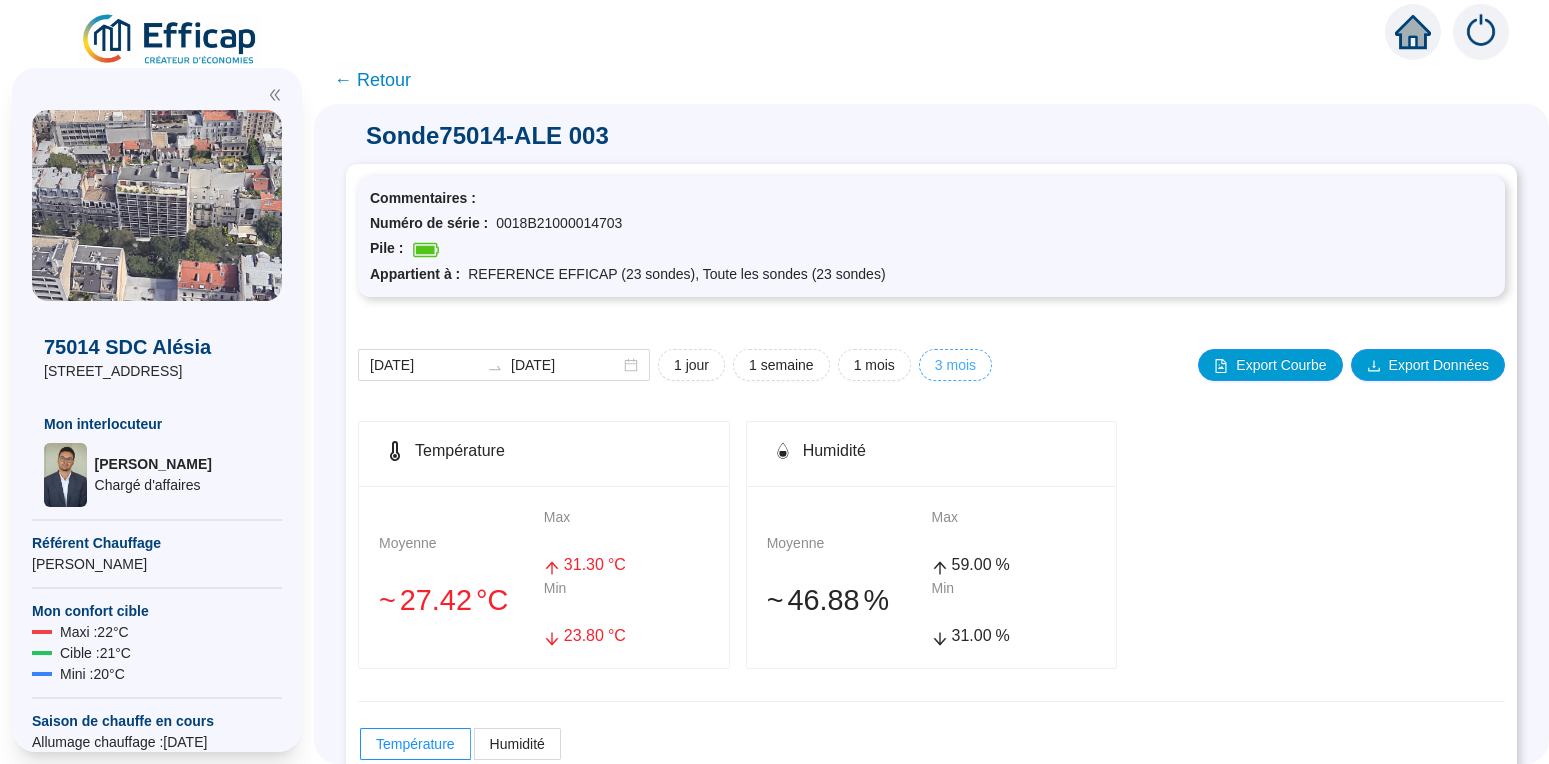 click on "3 mois" at bounding box center (691, 365) 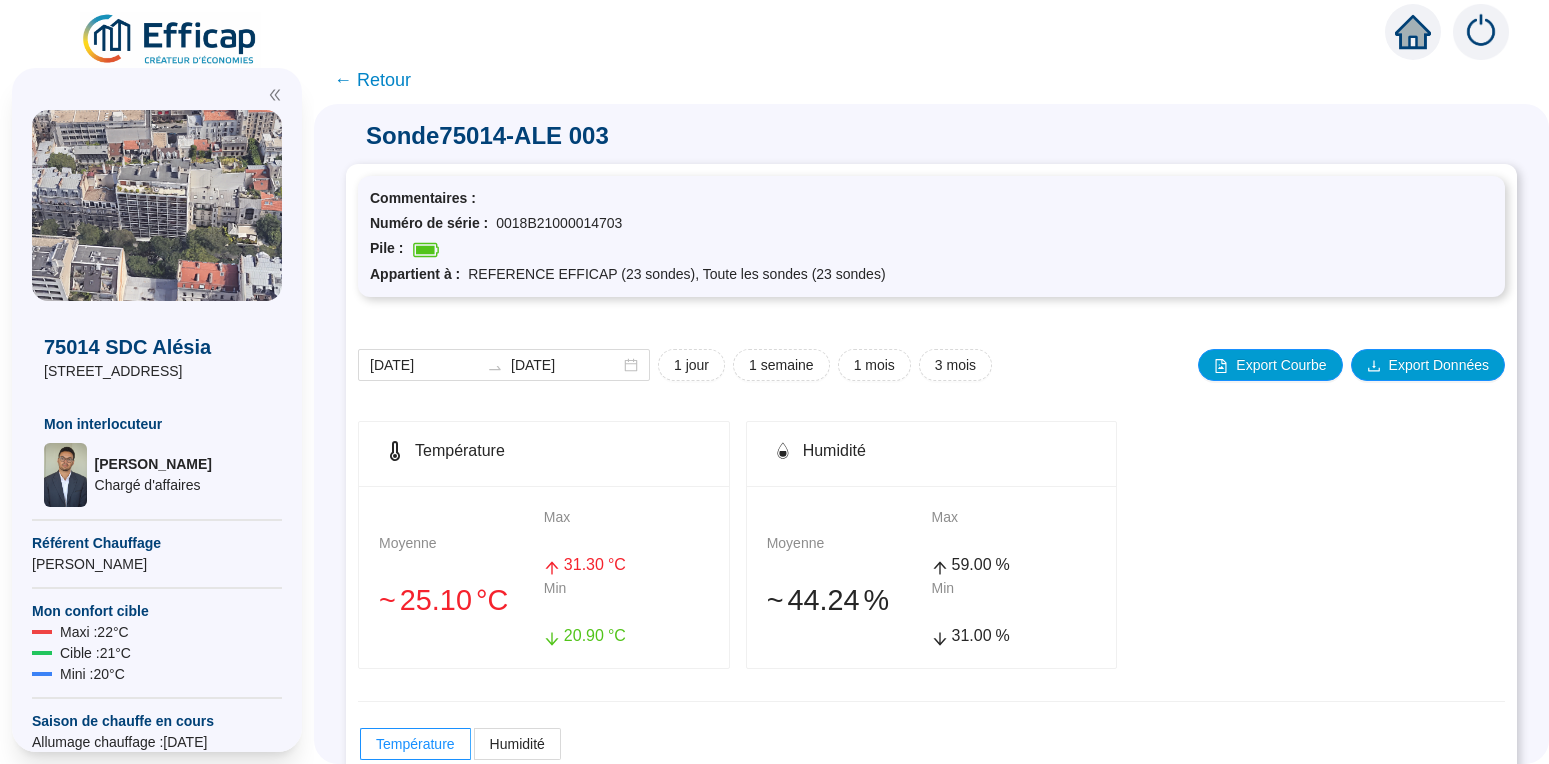 click on "← Retour" at bounding box center [372, 80] 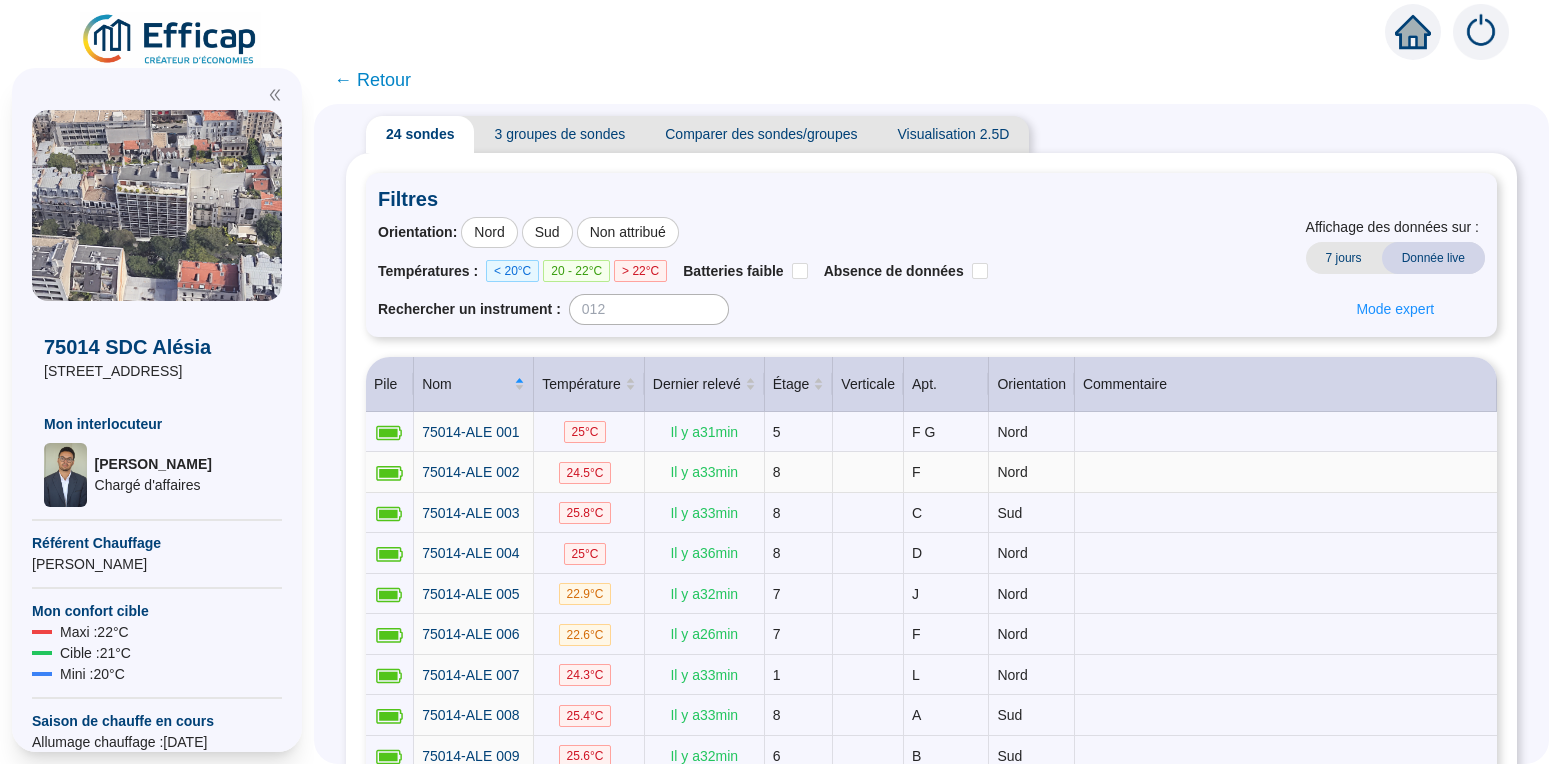 scroll, scrollTop: 114, scrollLeft: 0, axis: vertical 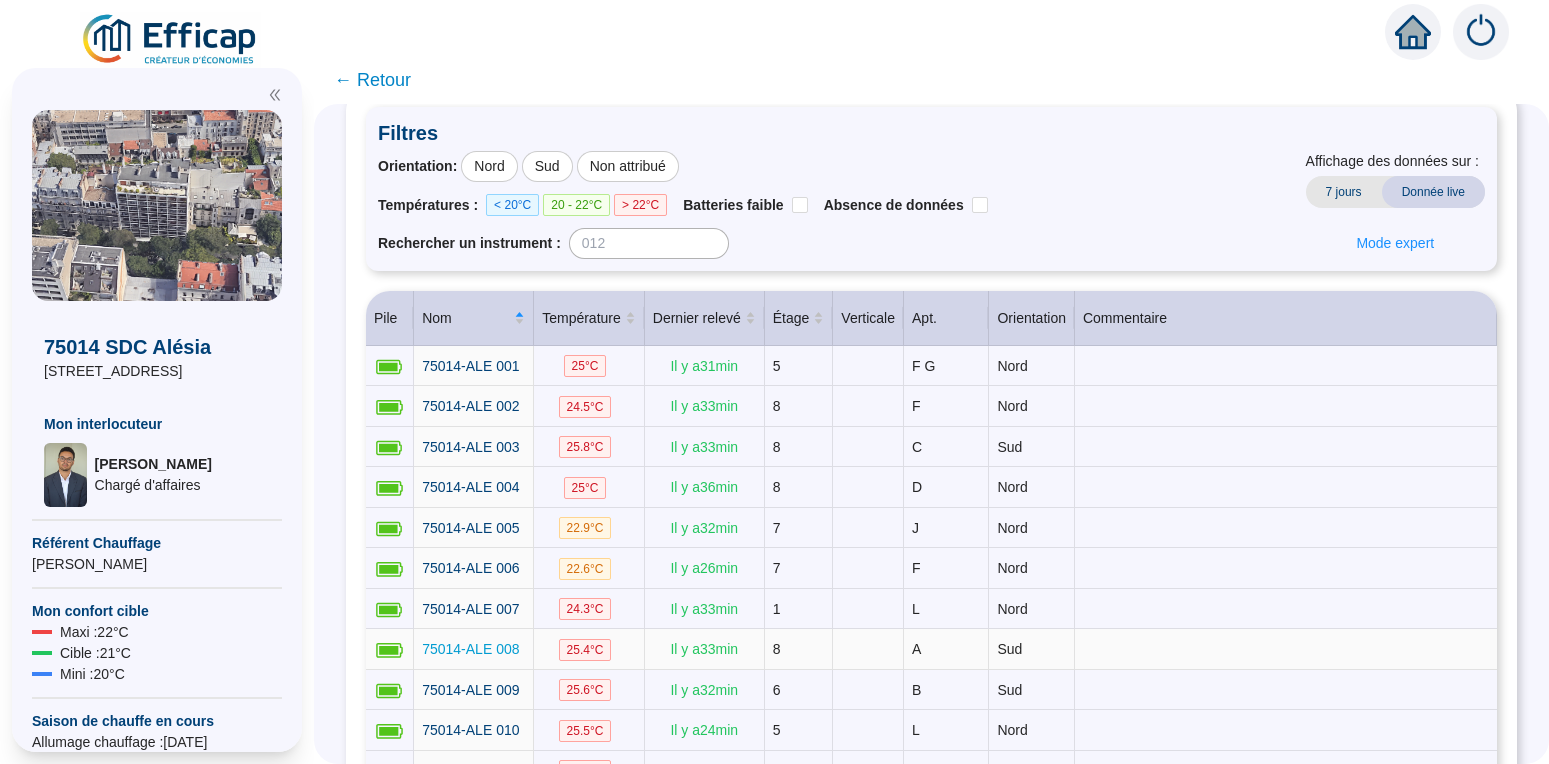 click on "75014-ALE 008" at bounding box center [470, 649] 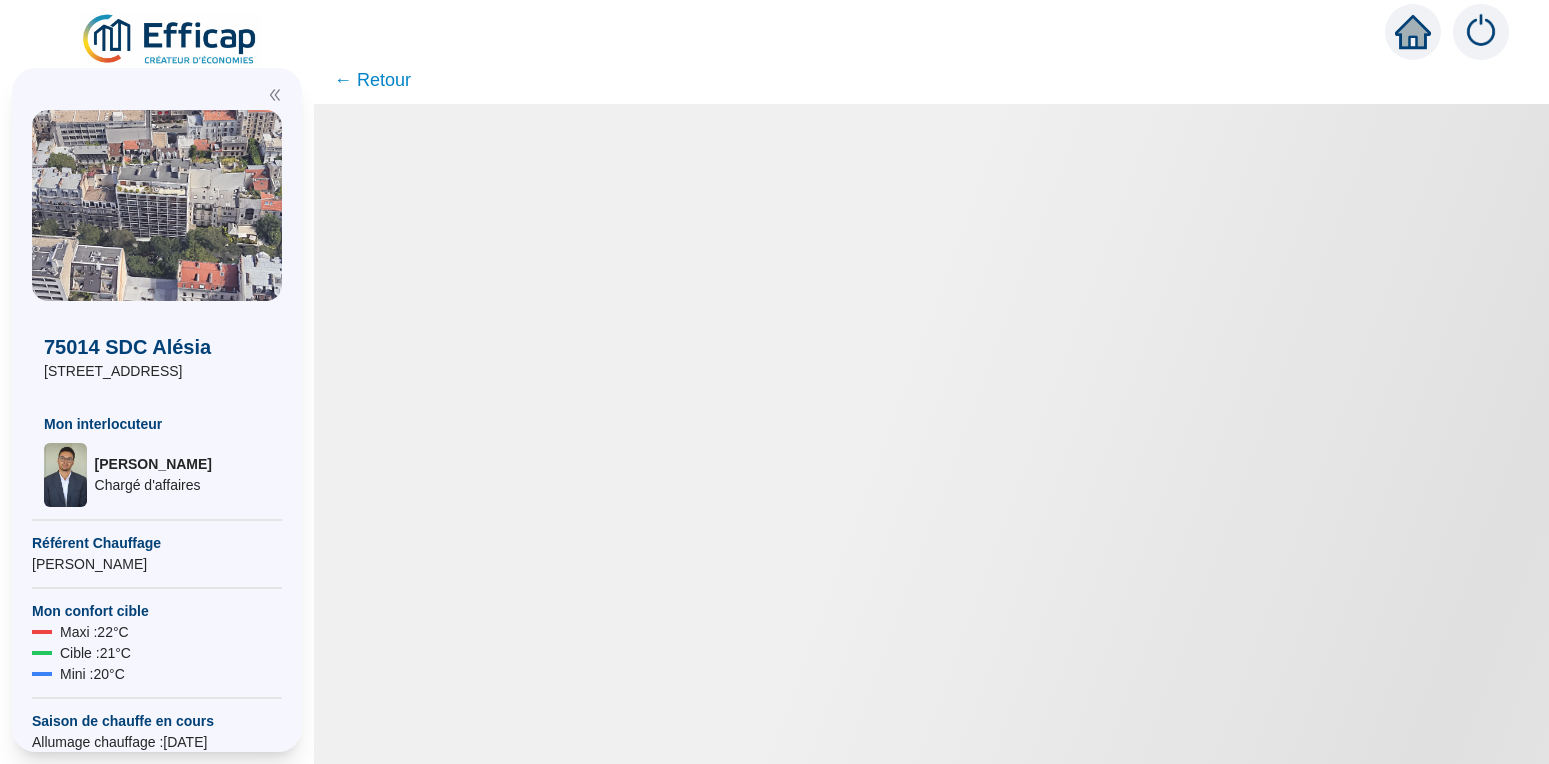 type 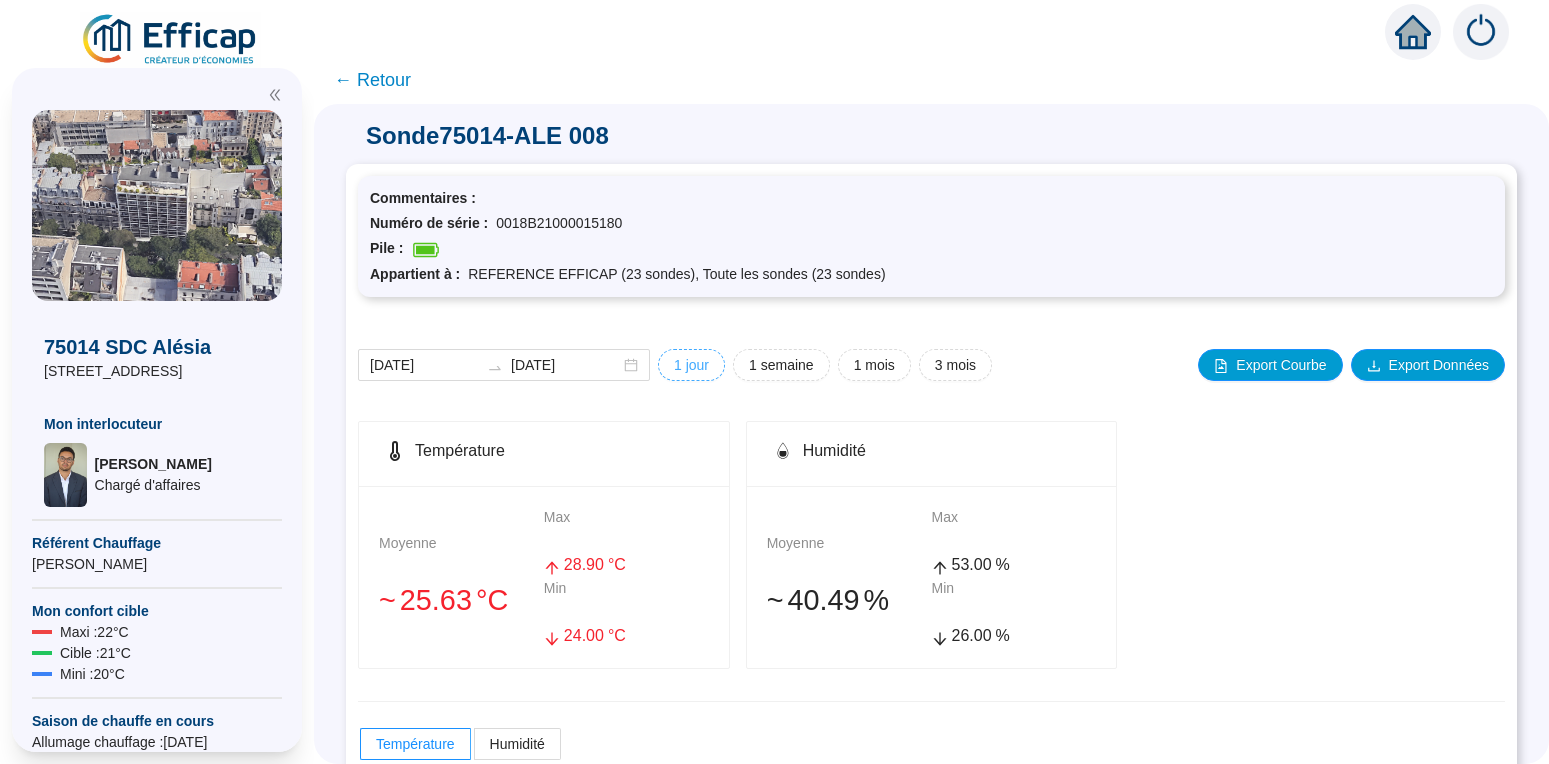 click on "1 jour" at bounding box center (691, 365) 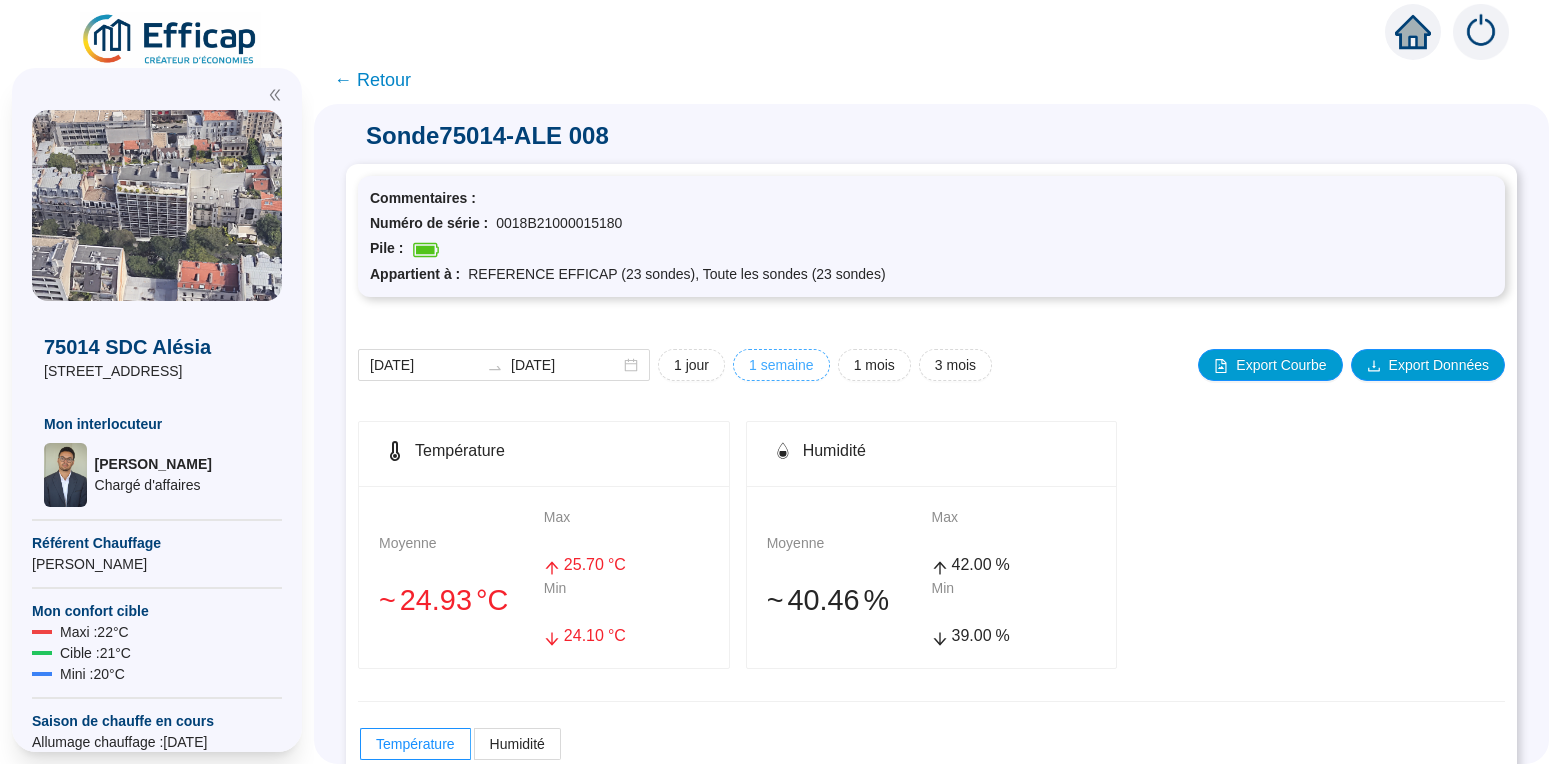 click on "1 semaine" at bounding box center (691, 365) 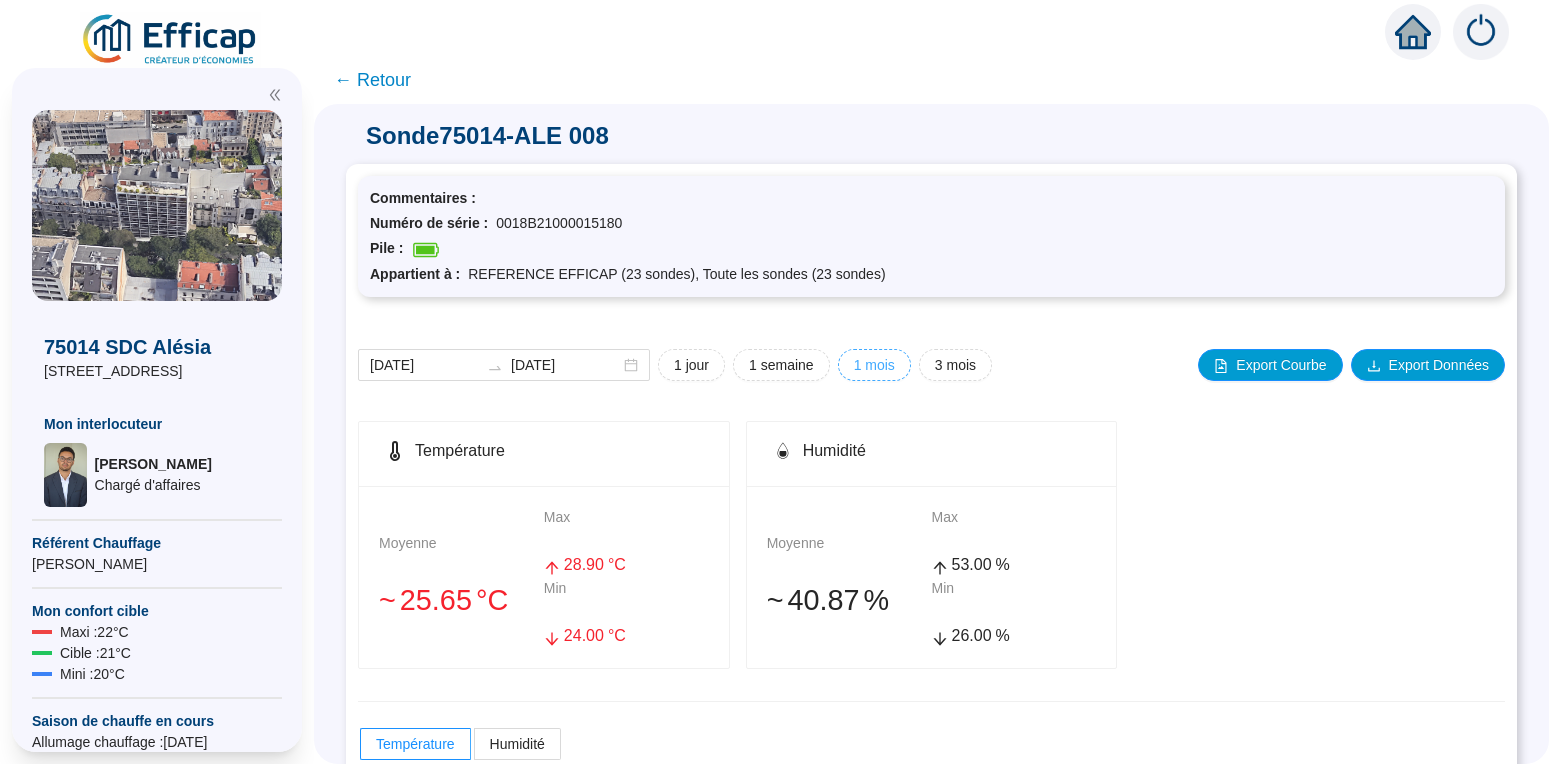 click on "1 mois" at bounding box center [691, 365] 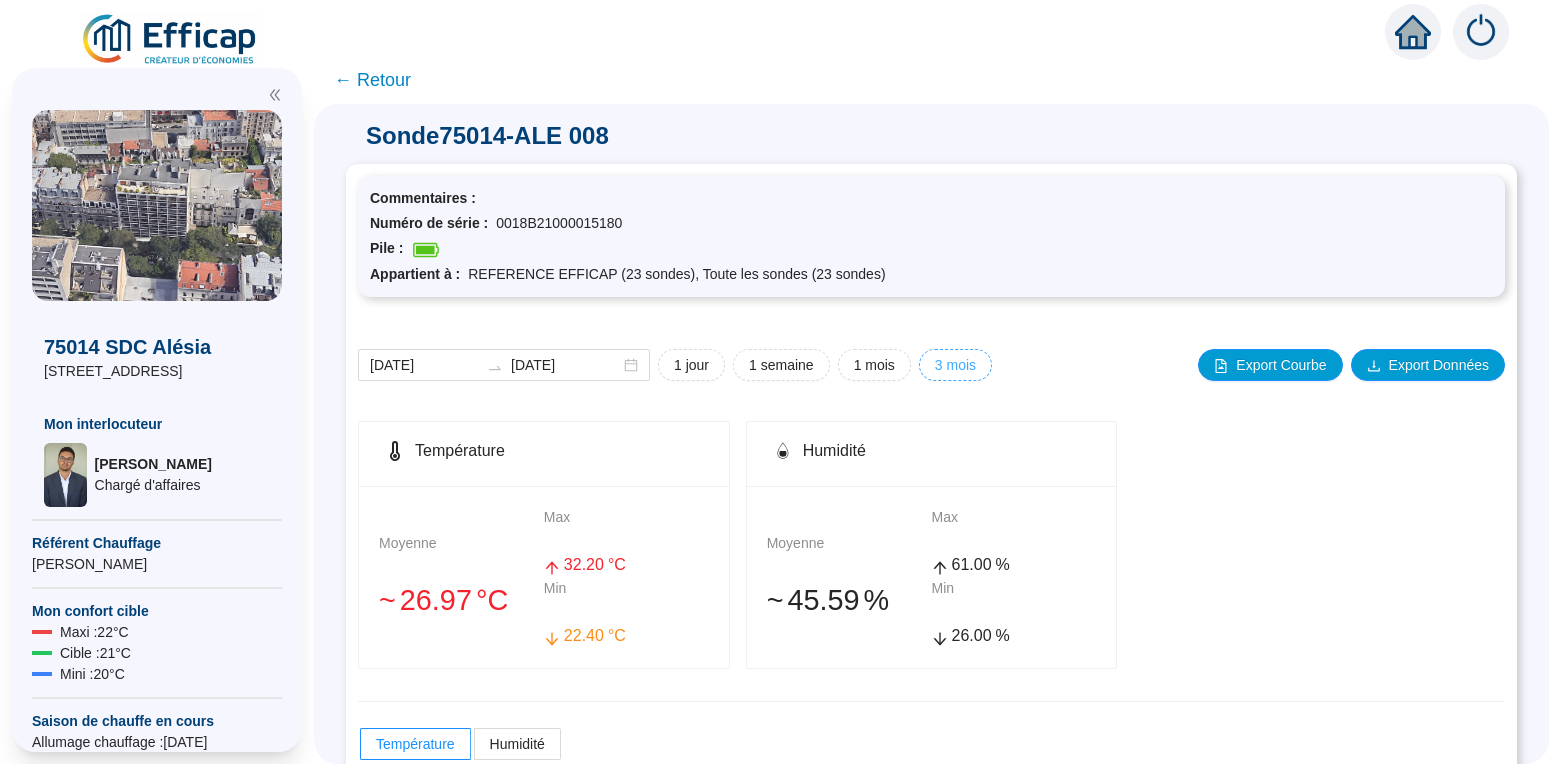click on "3 mois" at bounding box center (691, 365) 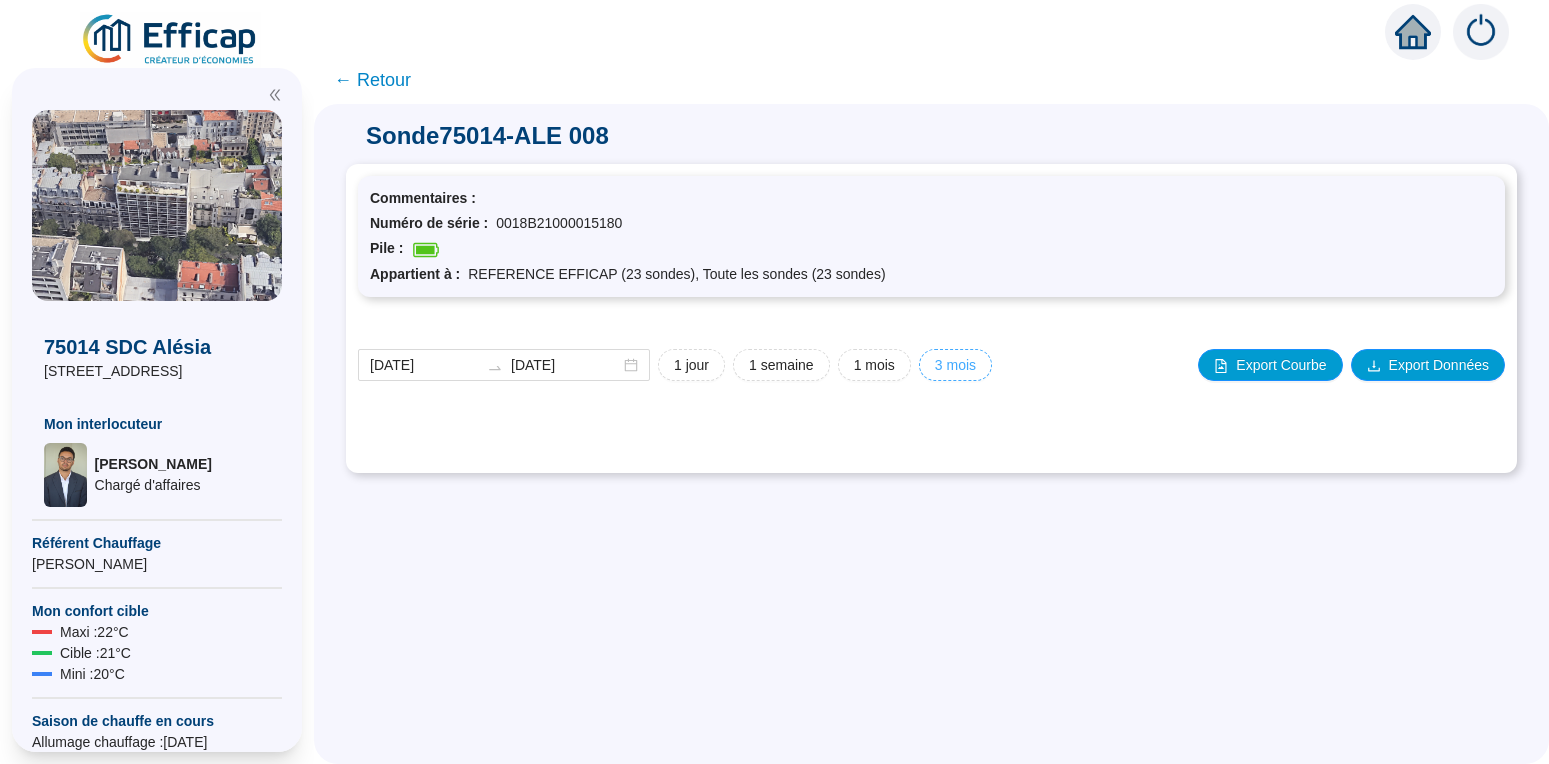type on "[DATE]" 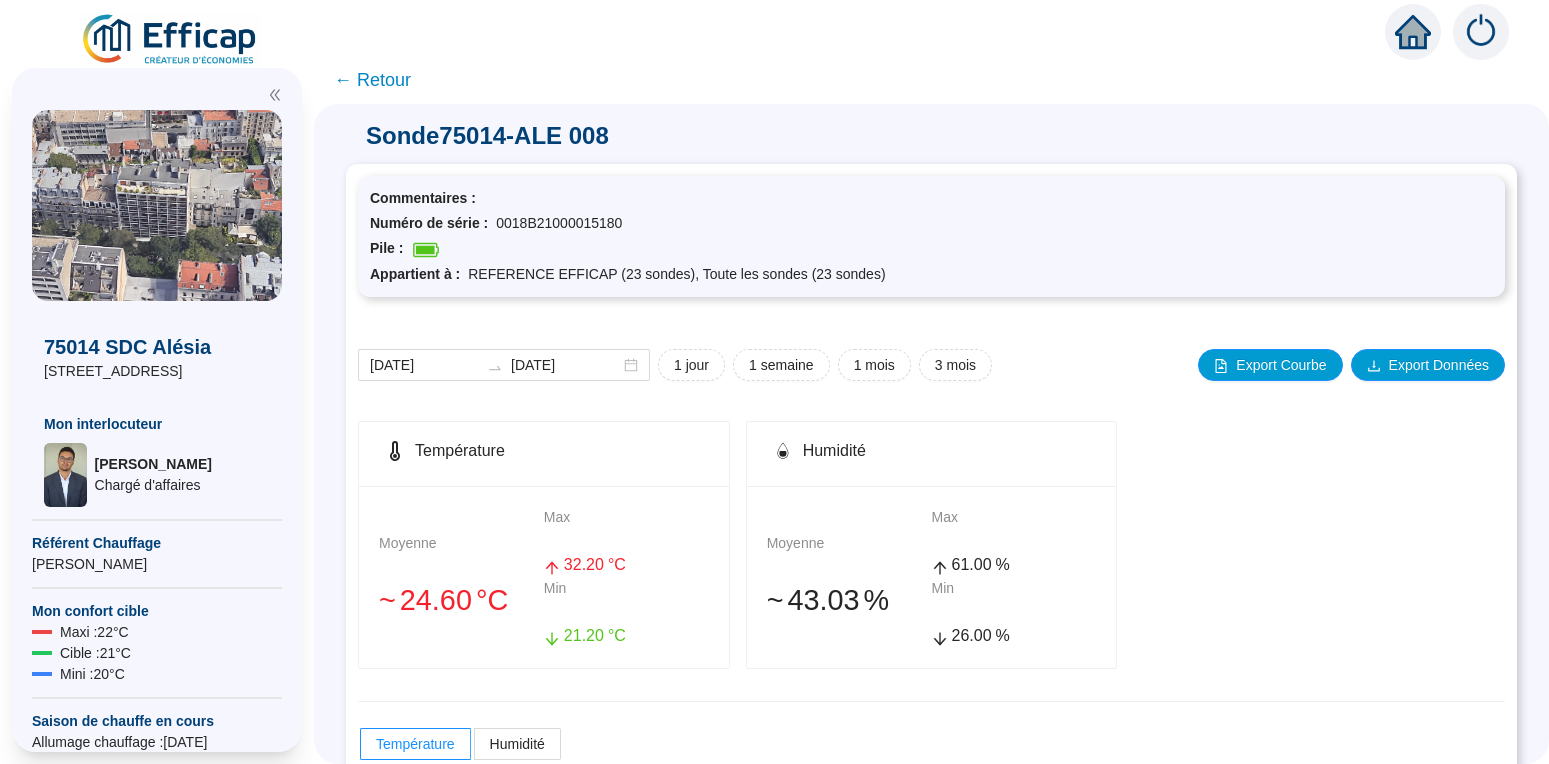click on "← Retour" at bounding box center (372, 80) 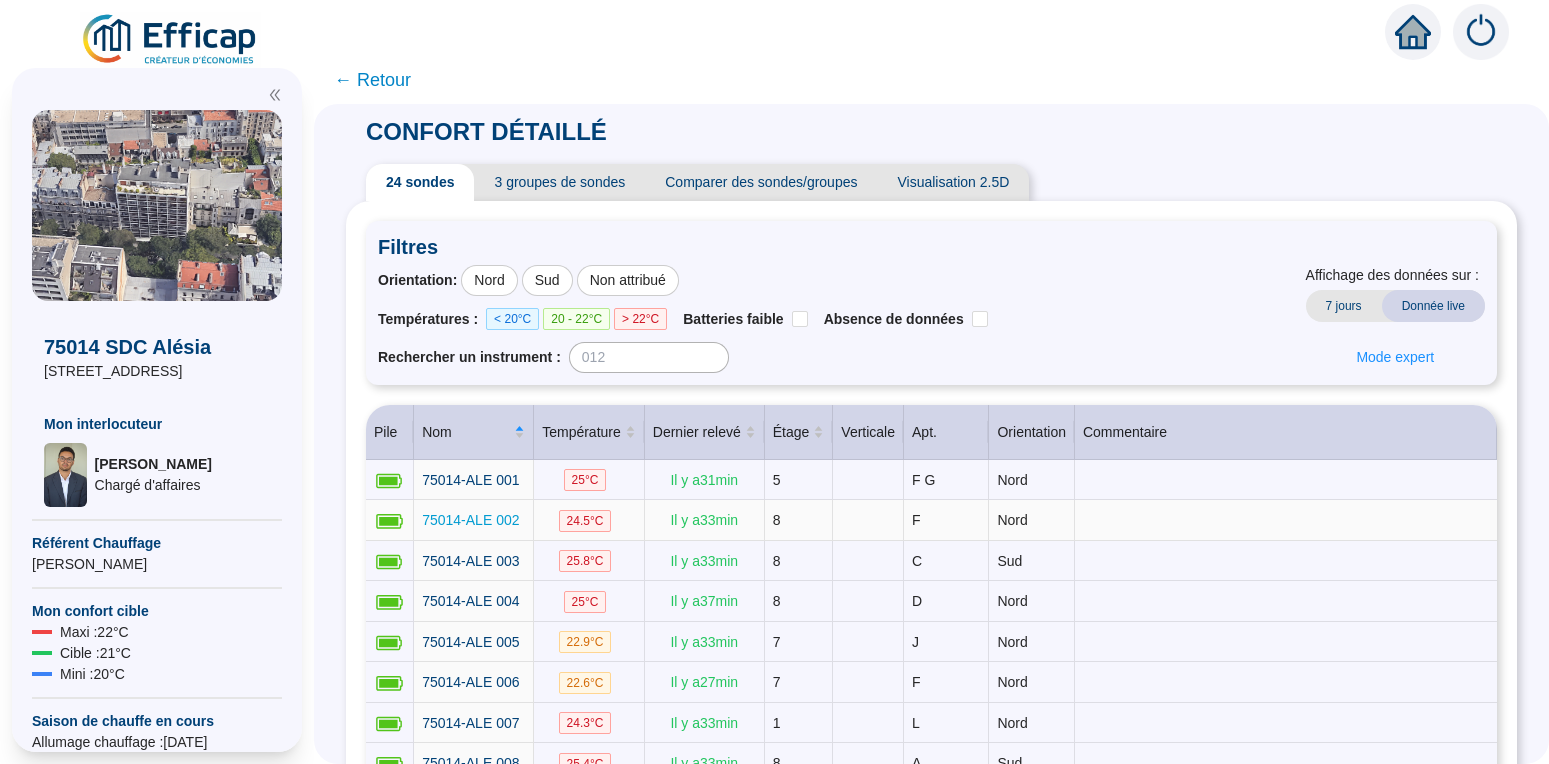 click on "75014-ALE 002" at bounding box center (470, 520) 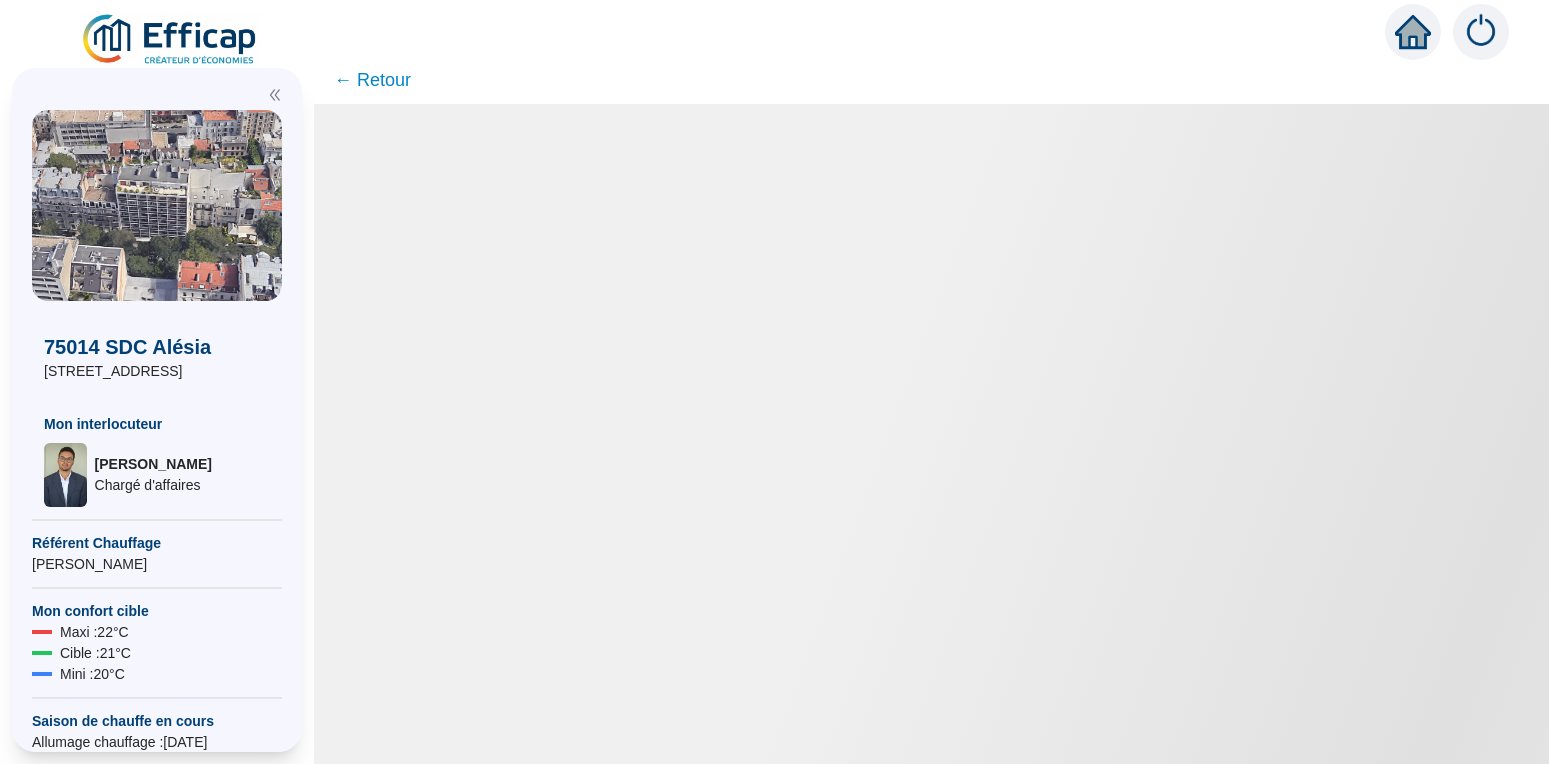 type 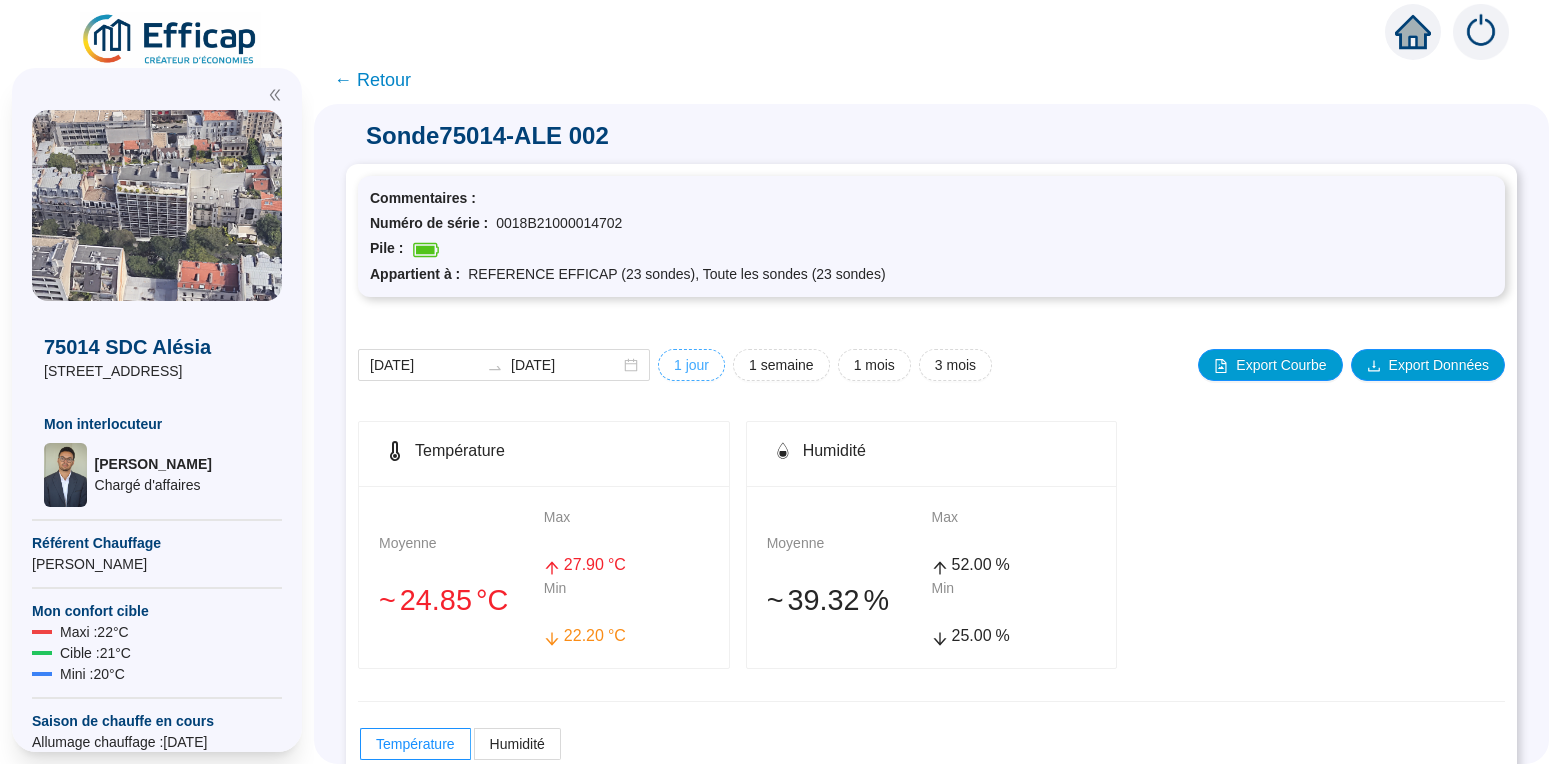 click on "1 jour" at bounding box center [691, 365] 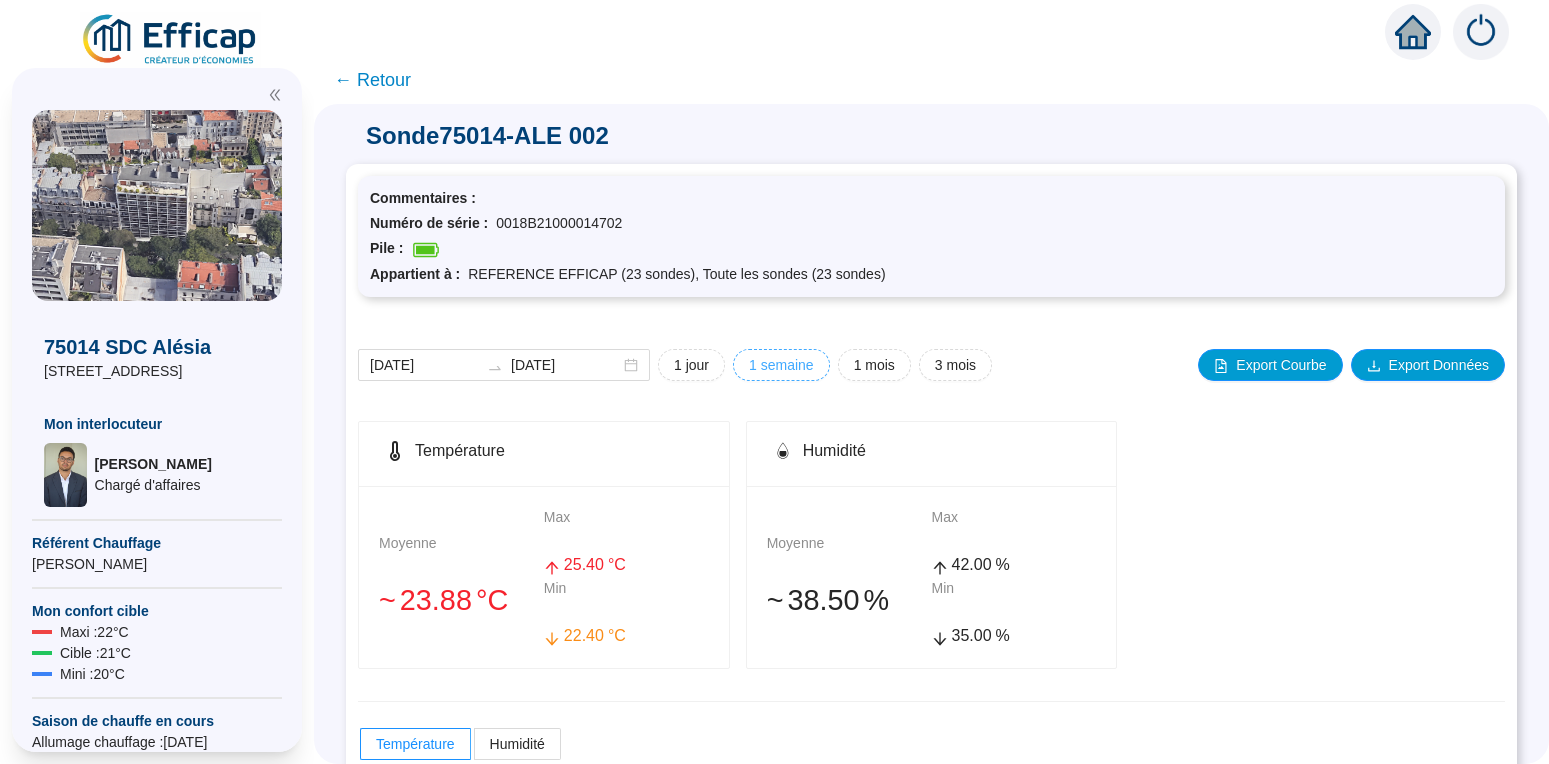click on "1 semaine" at bounding box center (691, 365) 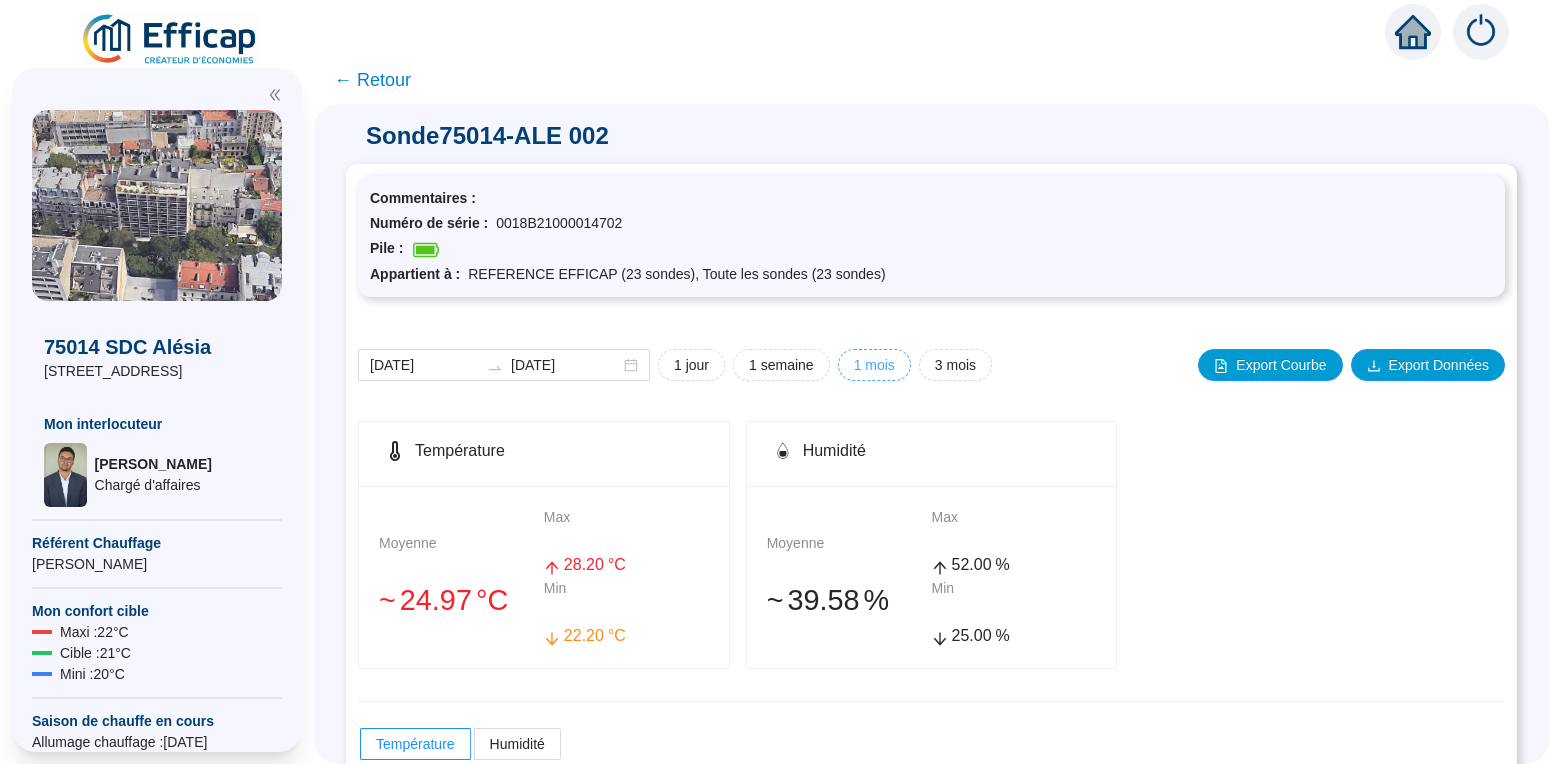 click on "1 mois" at bounding box center [691, 365] 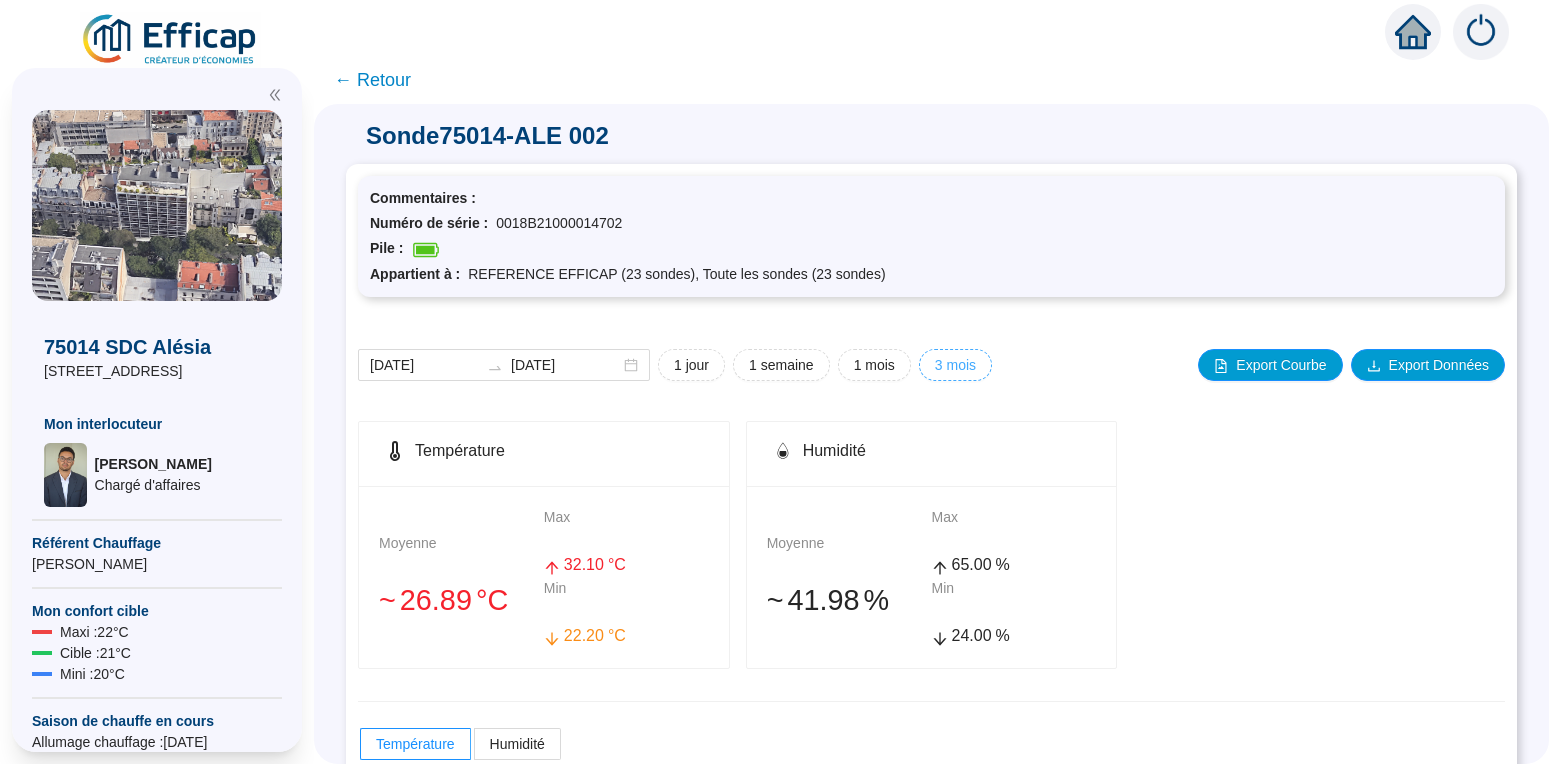 click on "3 mois" at bounding box center (691, 365) 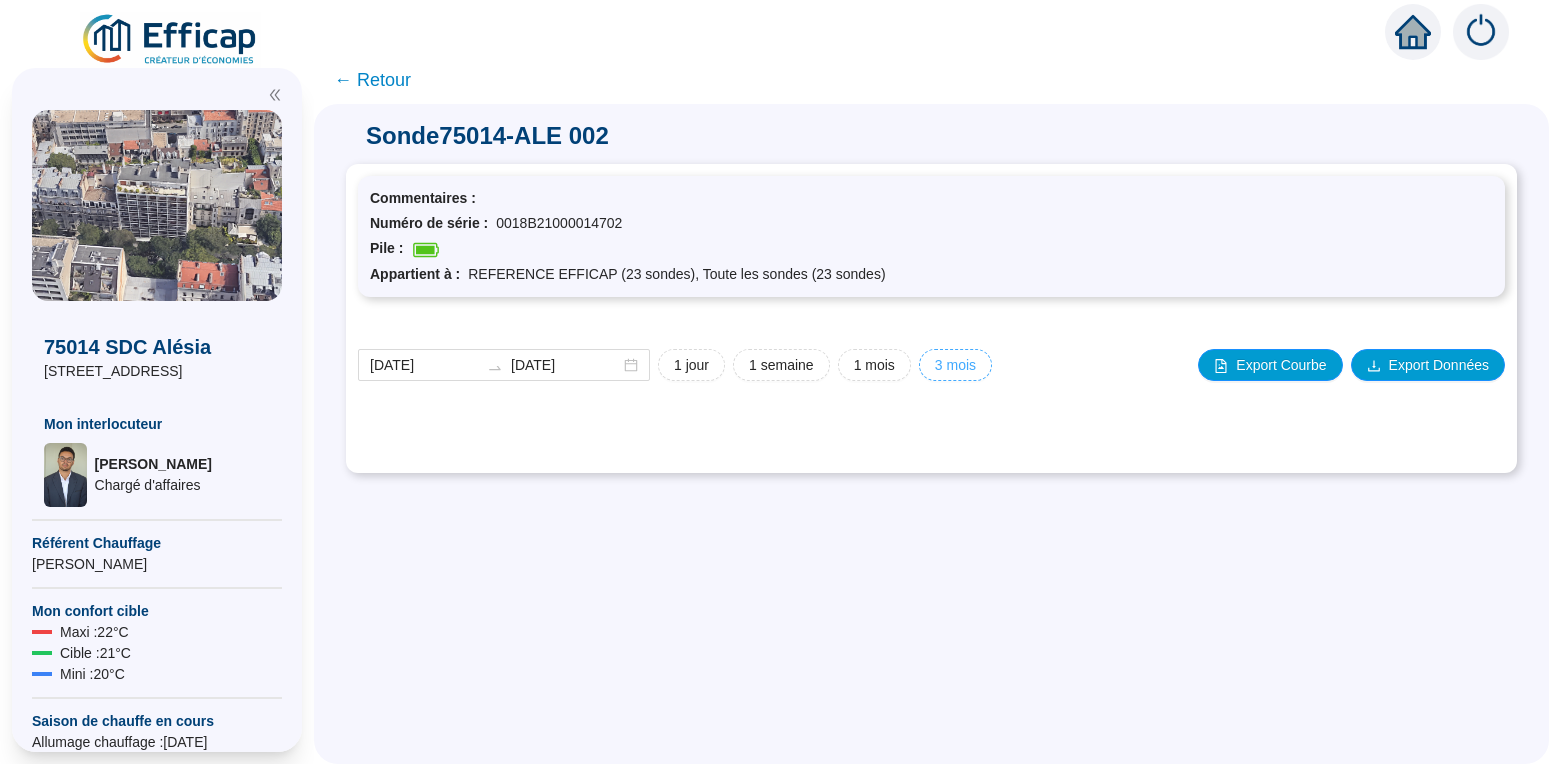type on "[DATE]" 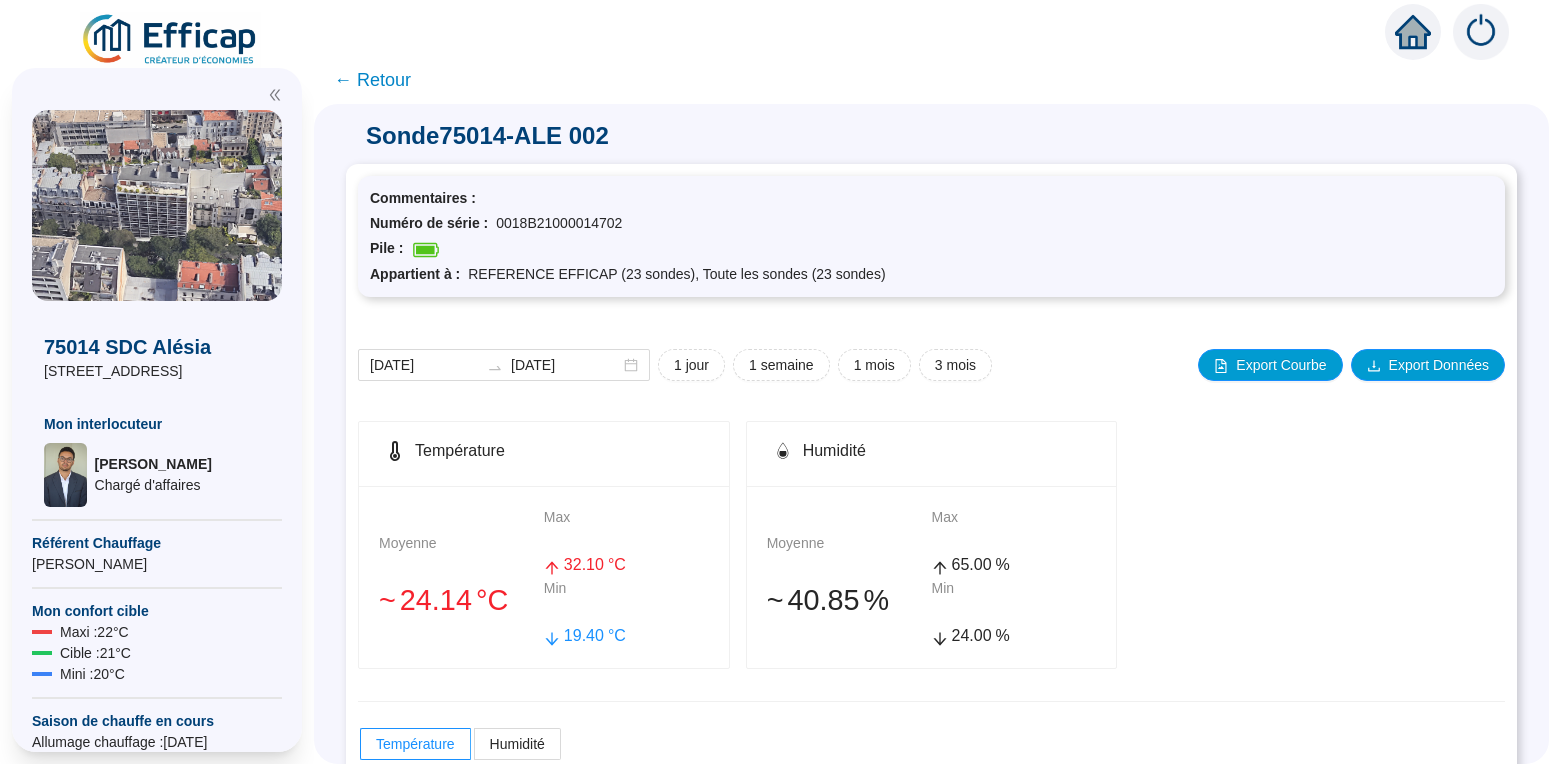 click on "← Retour" at bounding box center [372, 80] 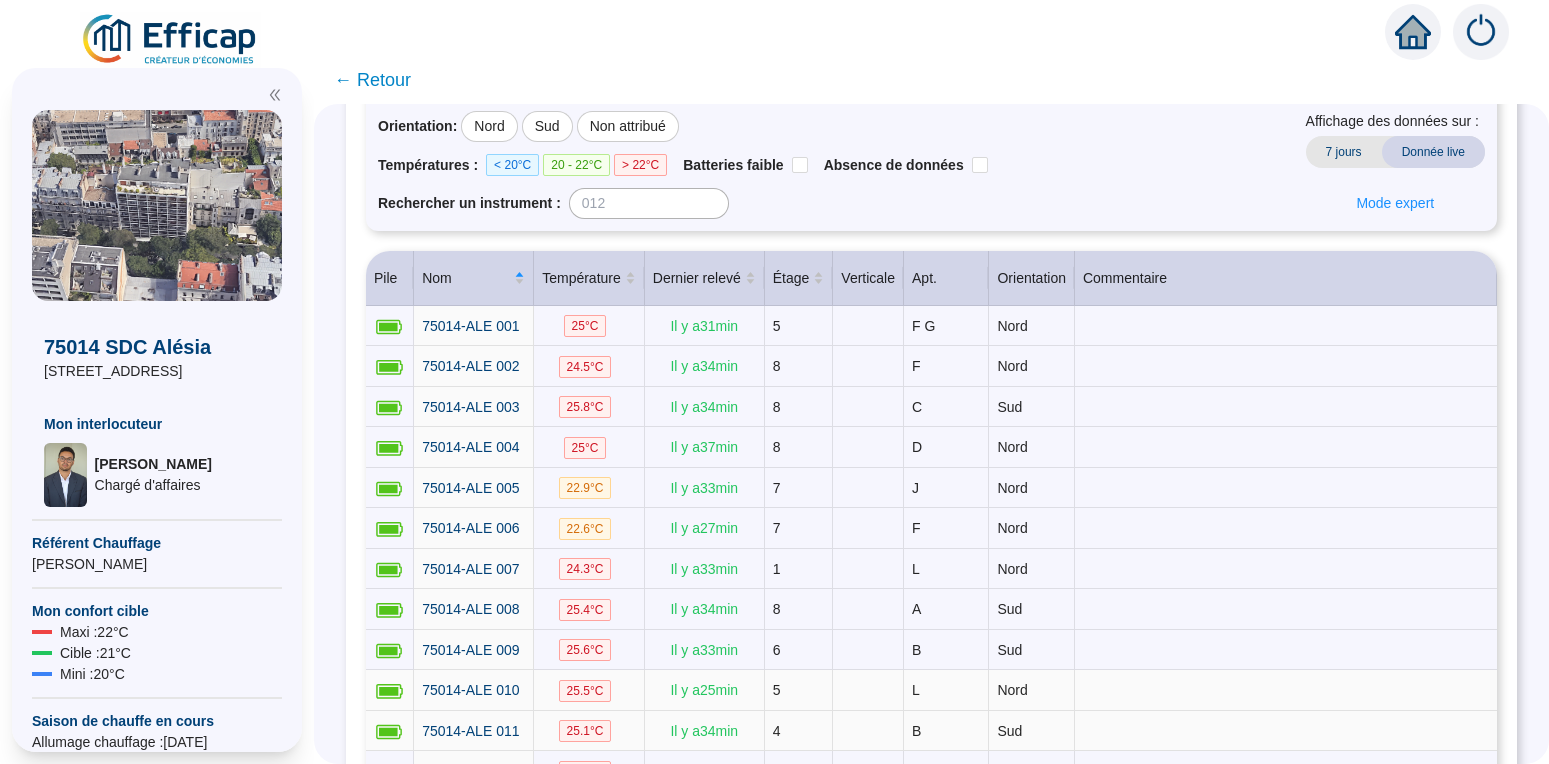 scroll, scrollTop: 228, scrollLeft: 0, axis: vertical 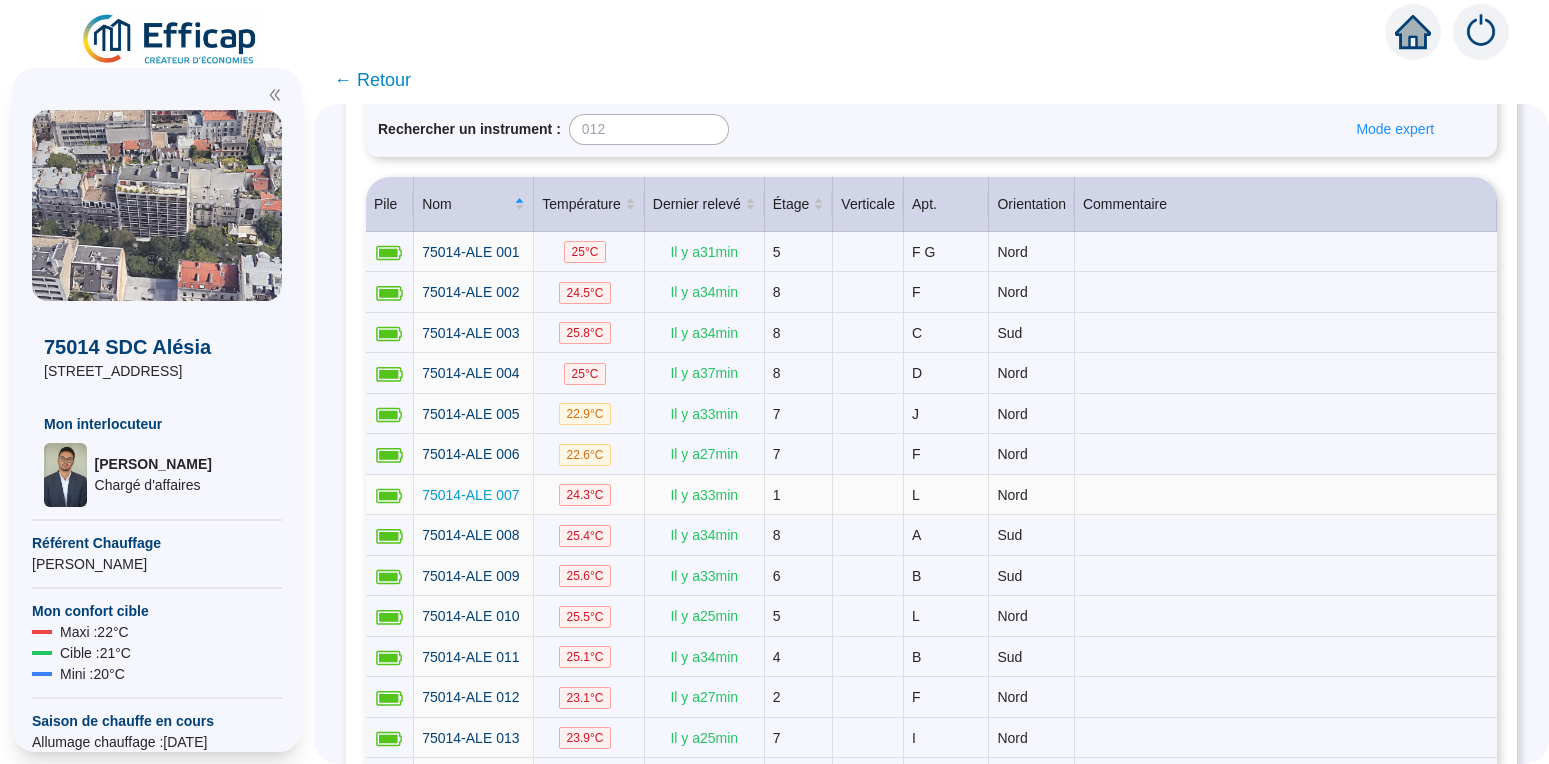 click on "75014-ALE 007" at bounding box center [470, 495] 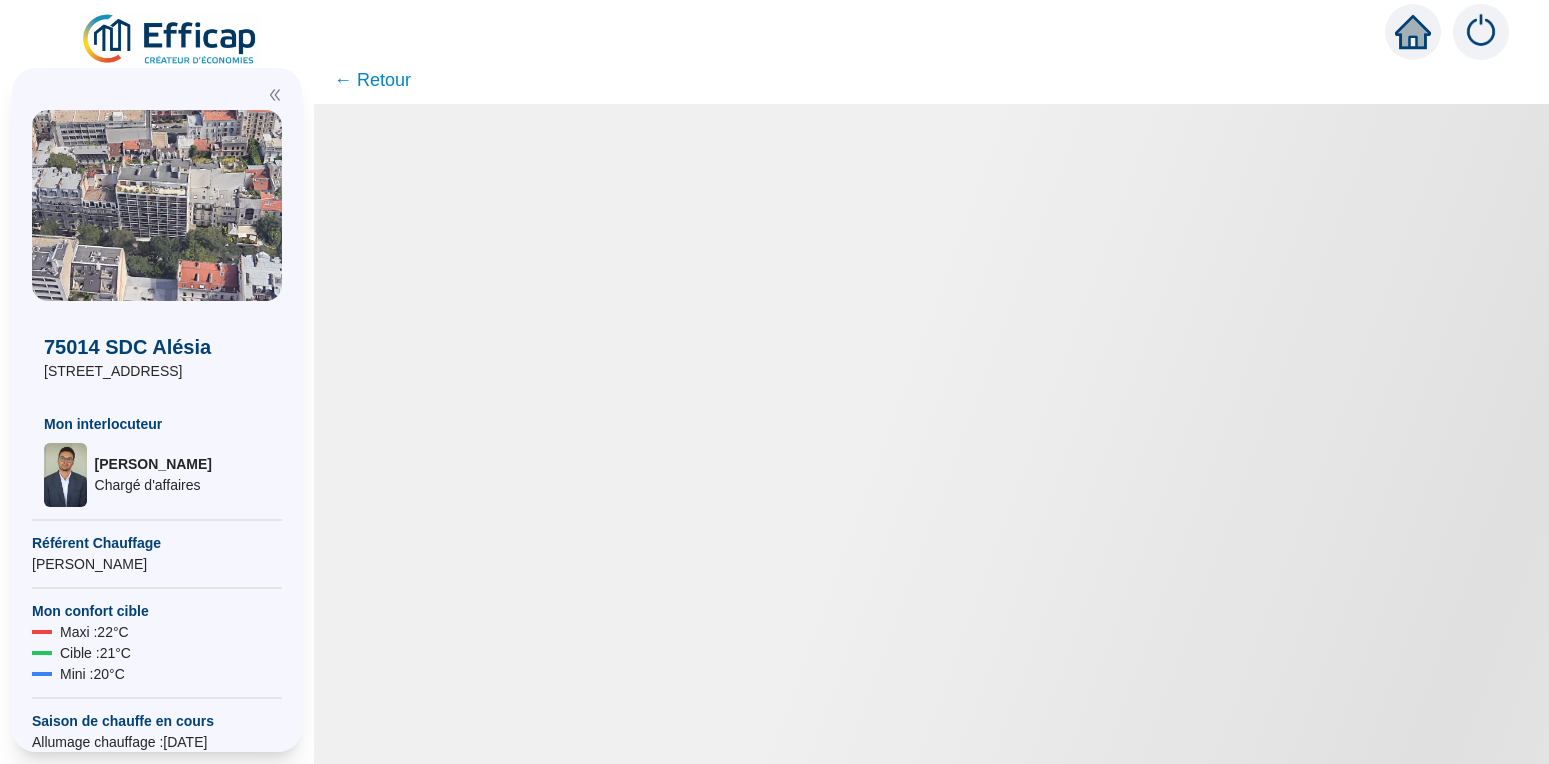 type 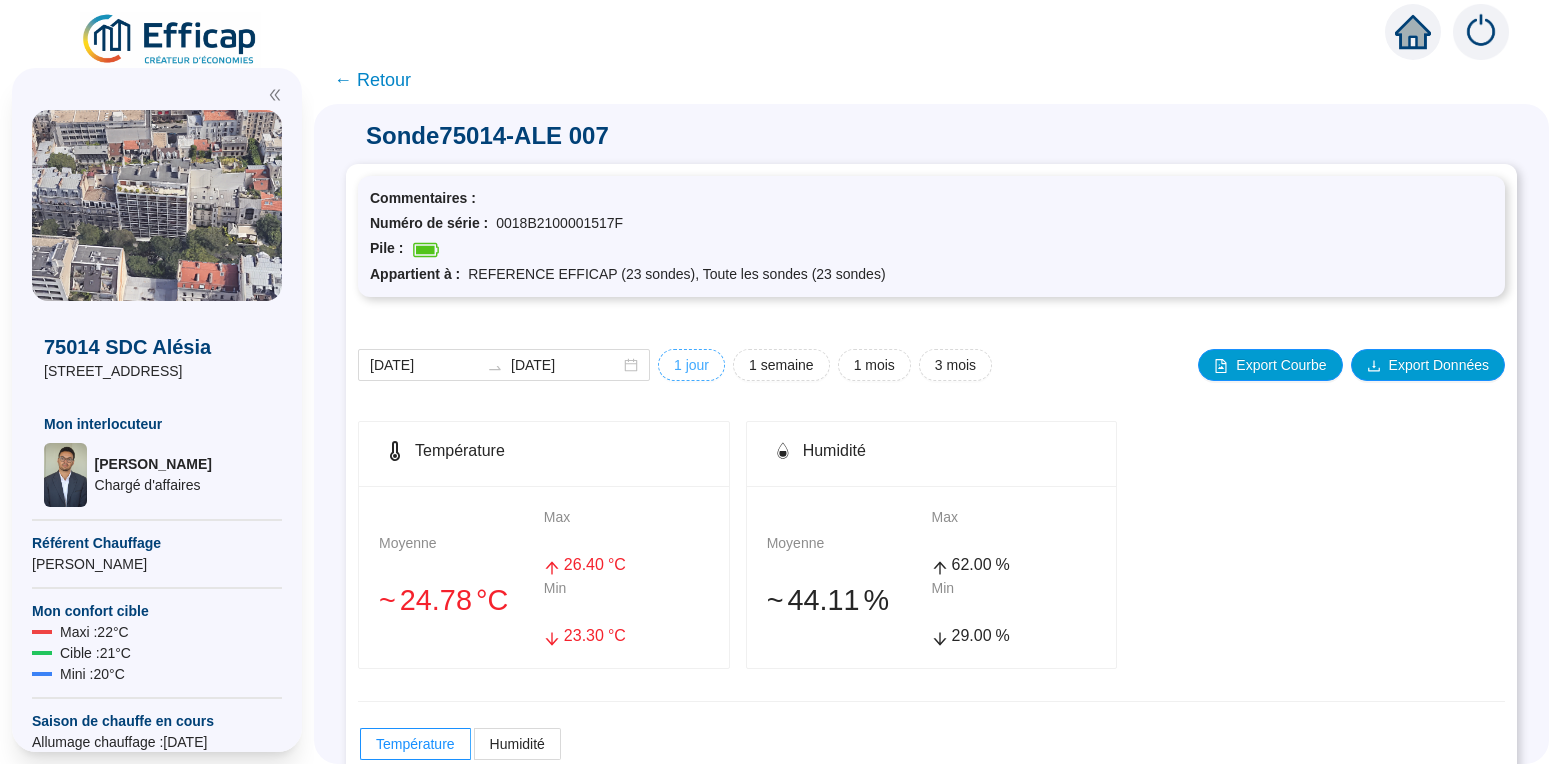 click on "1 jour" at bounding box center (691, 365) 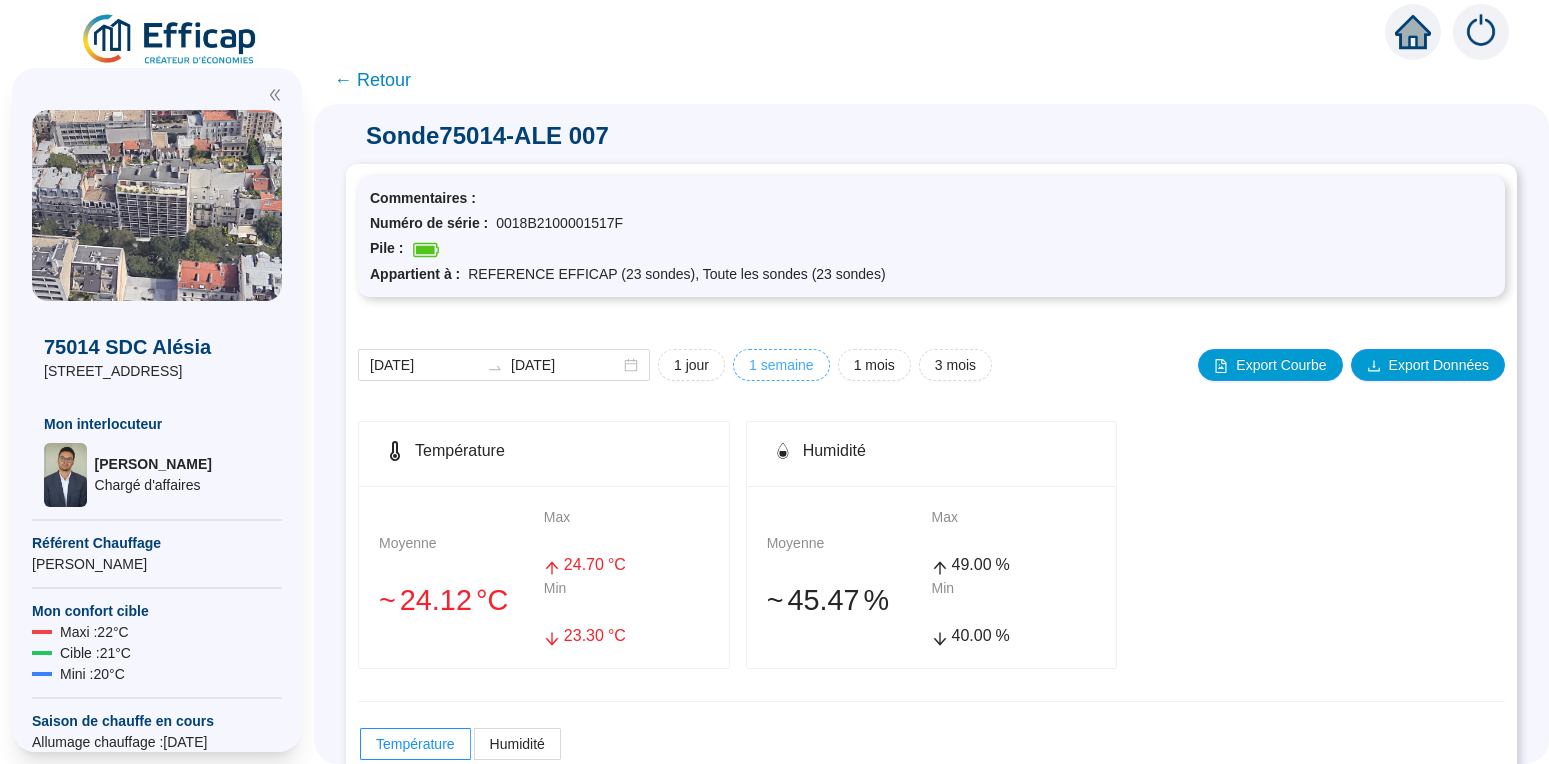click on "1 semaine" at bounding box center (691, 365) 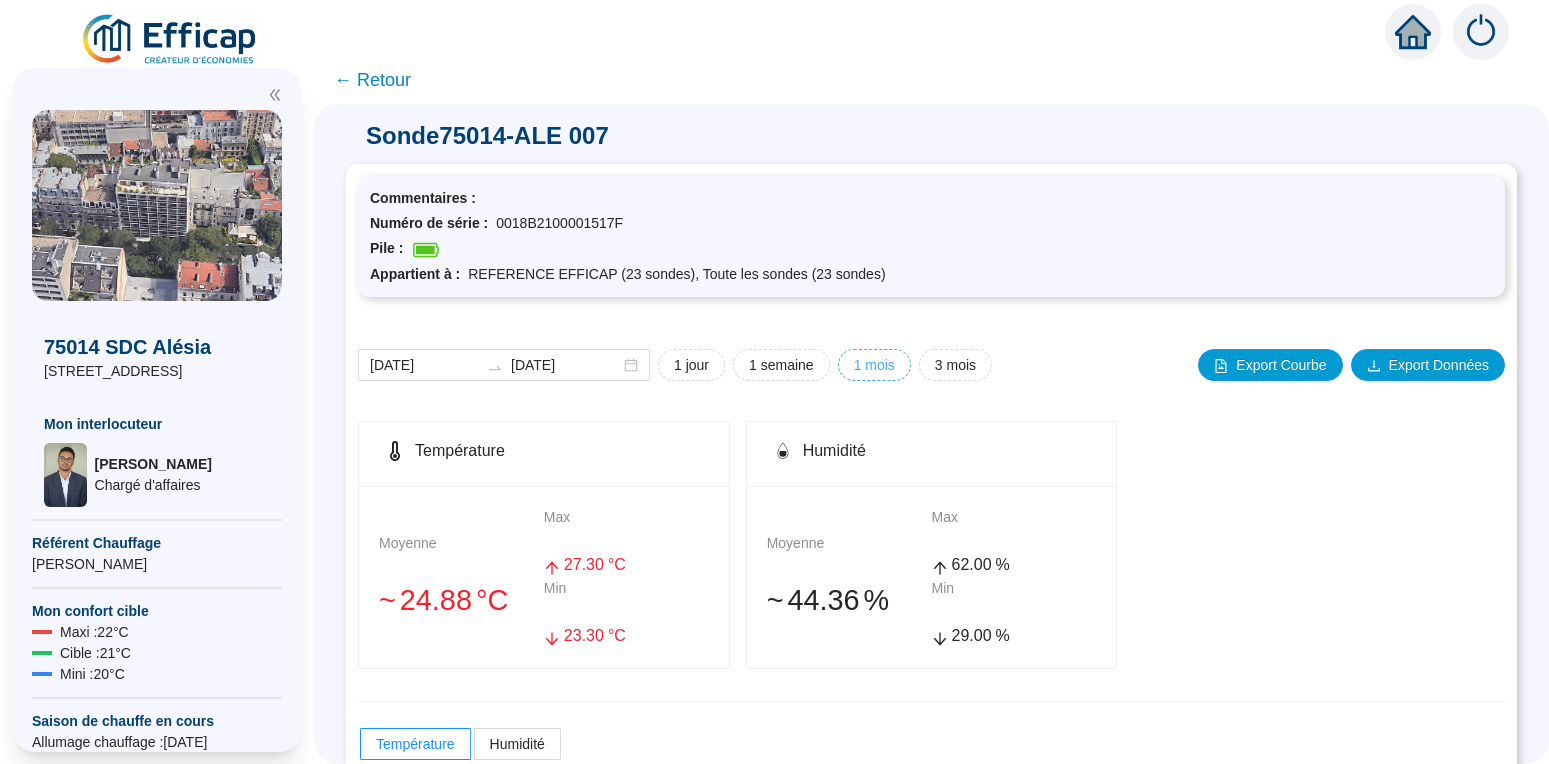 click on "1 mois" at bounding box center [691, 365] 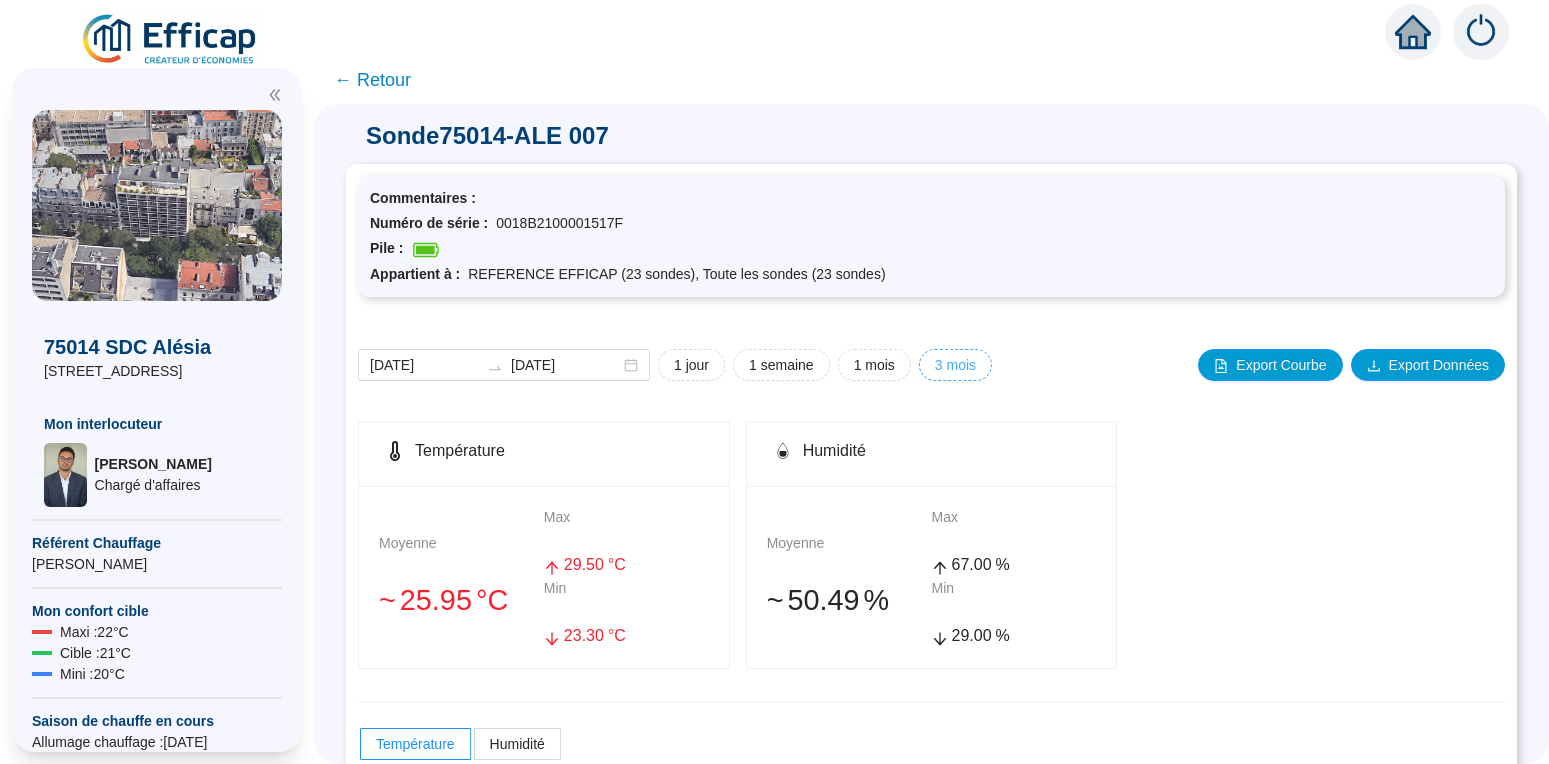 click on "3 mois" at bounding box center [691, 365] 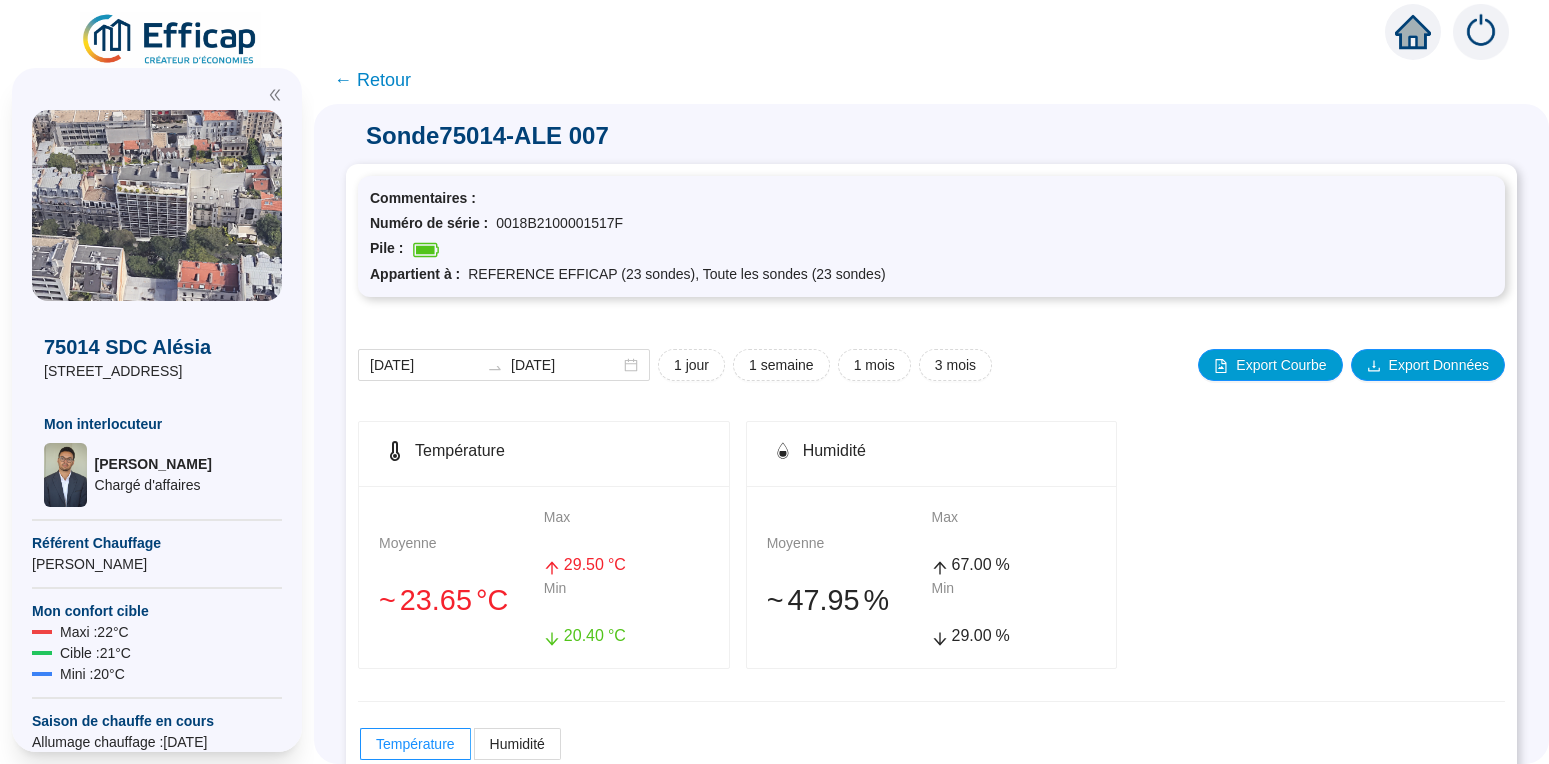 click on "← Retour" at bounding box center (372, 80) 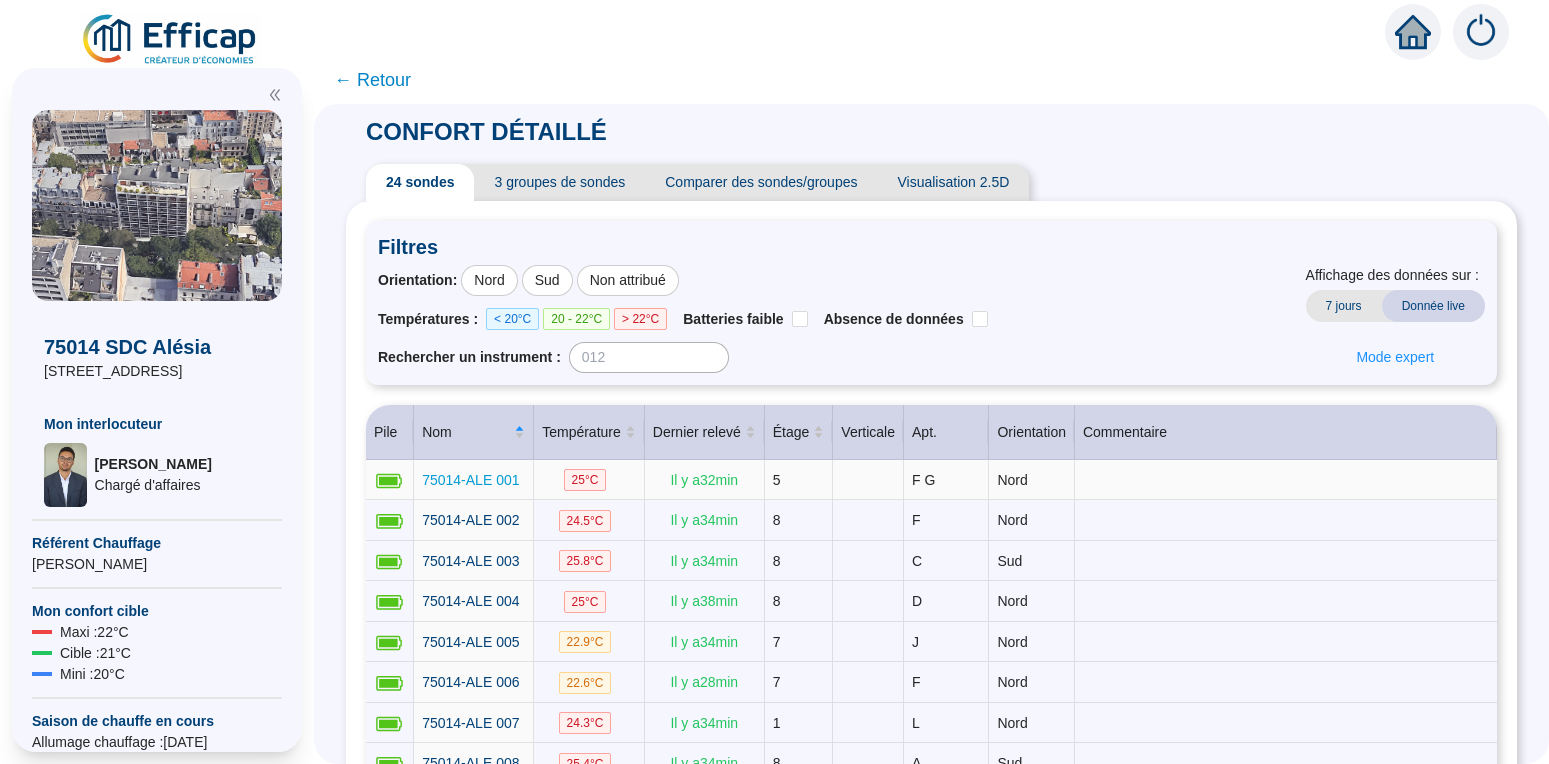 click on "75014-ALE 001" at bounding box center (470, 480) 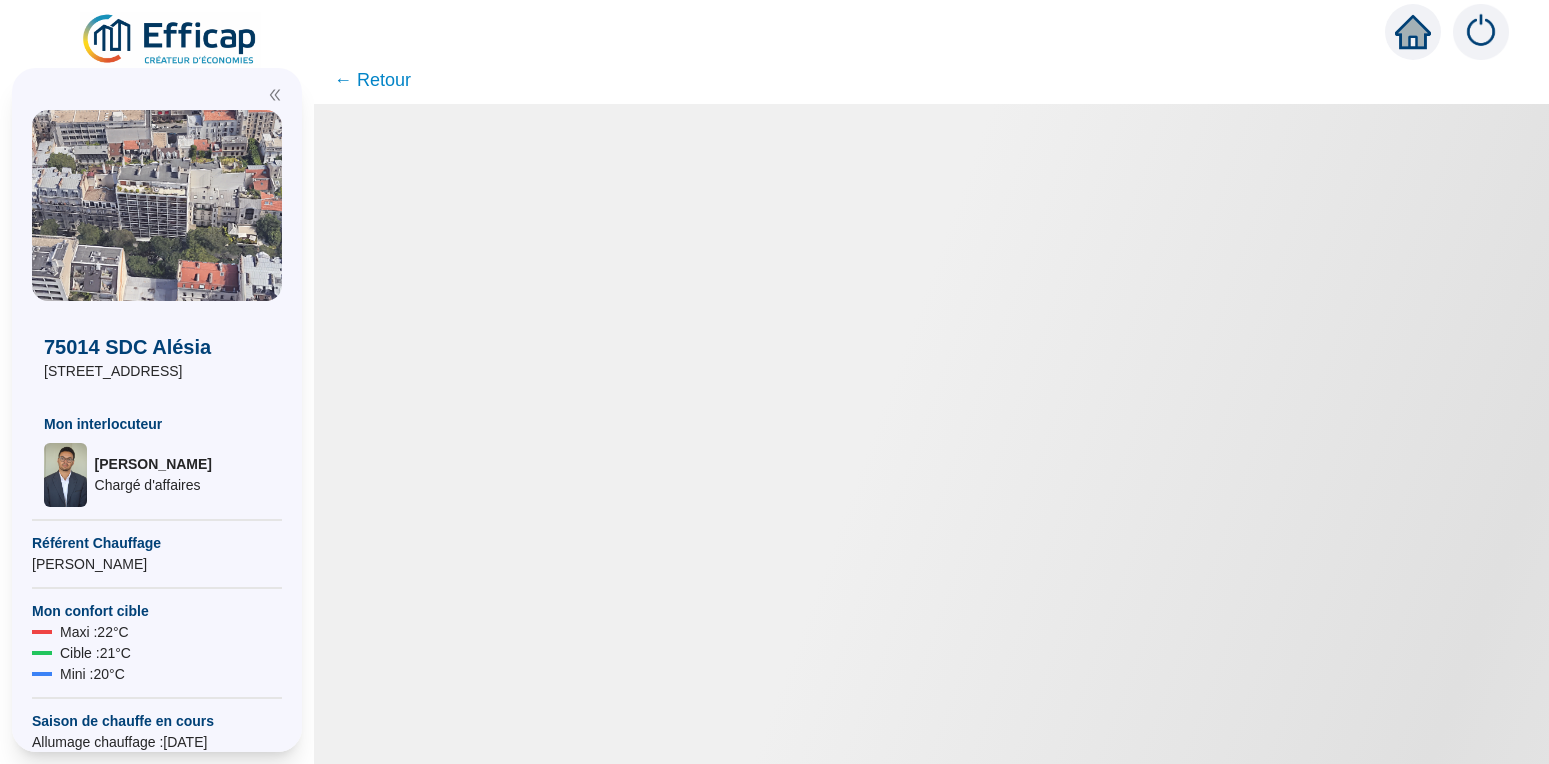 type 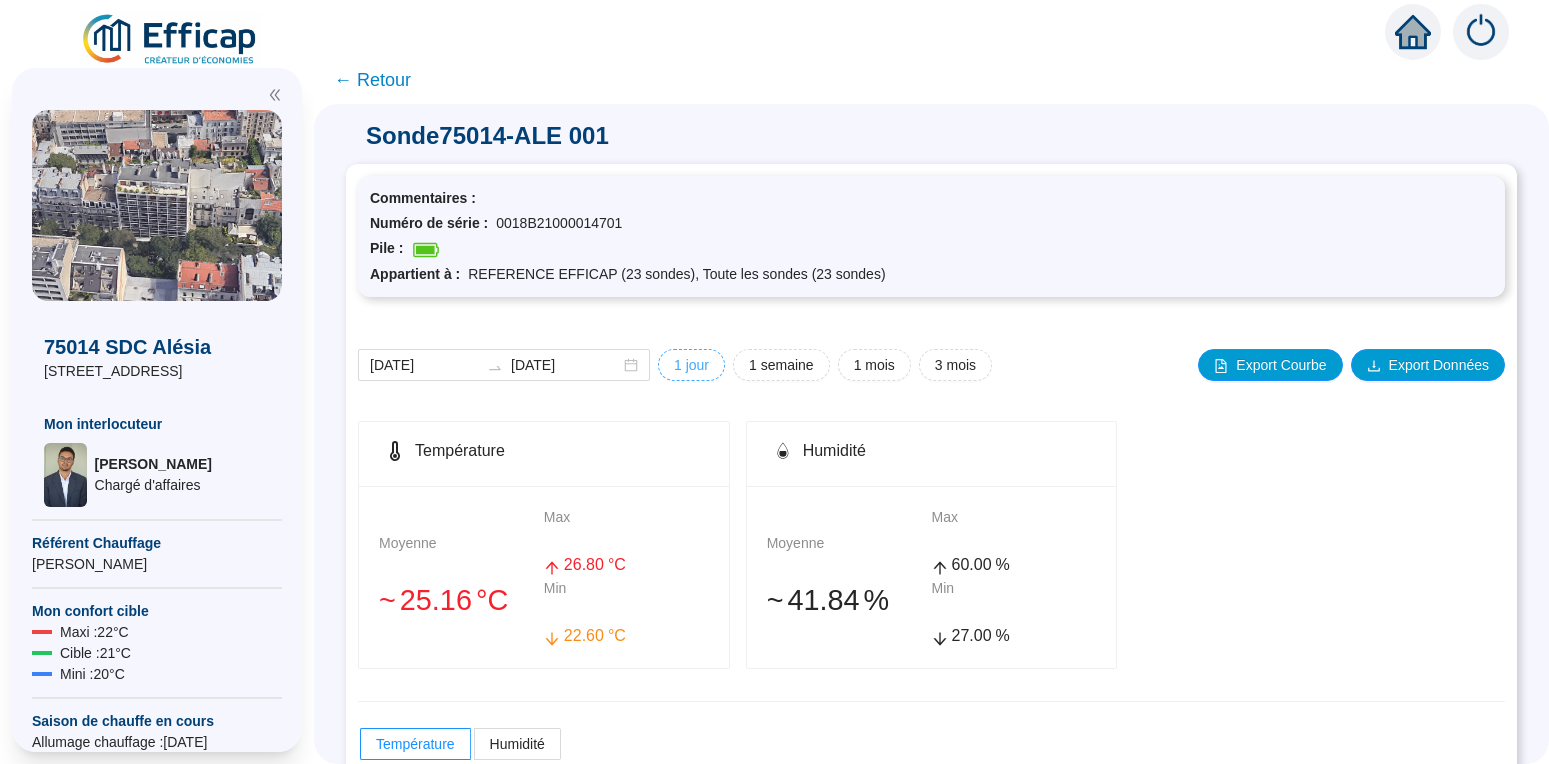 click on "1 jour" at bounding box center (691, 365) 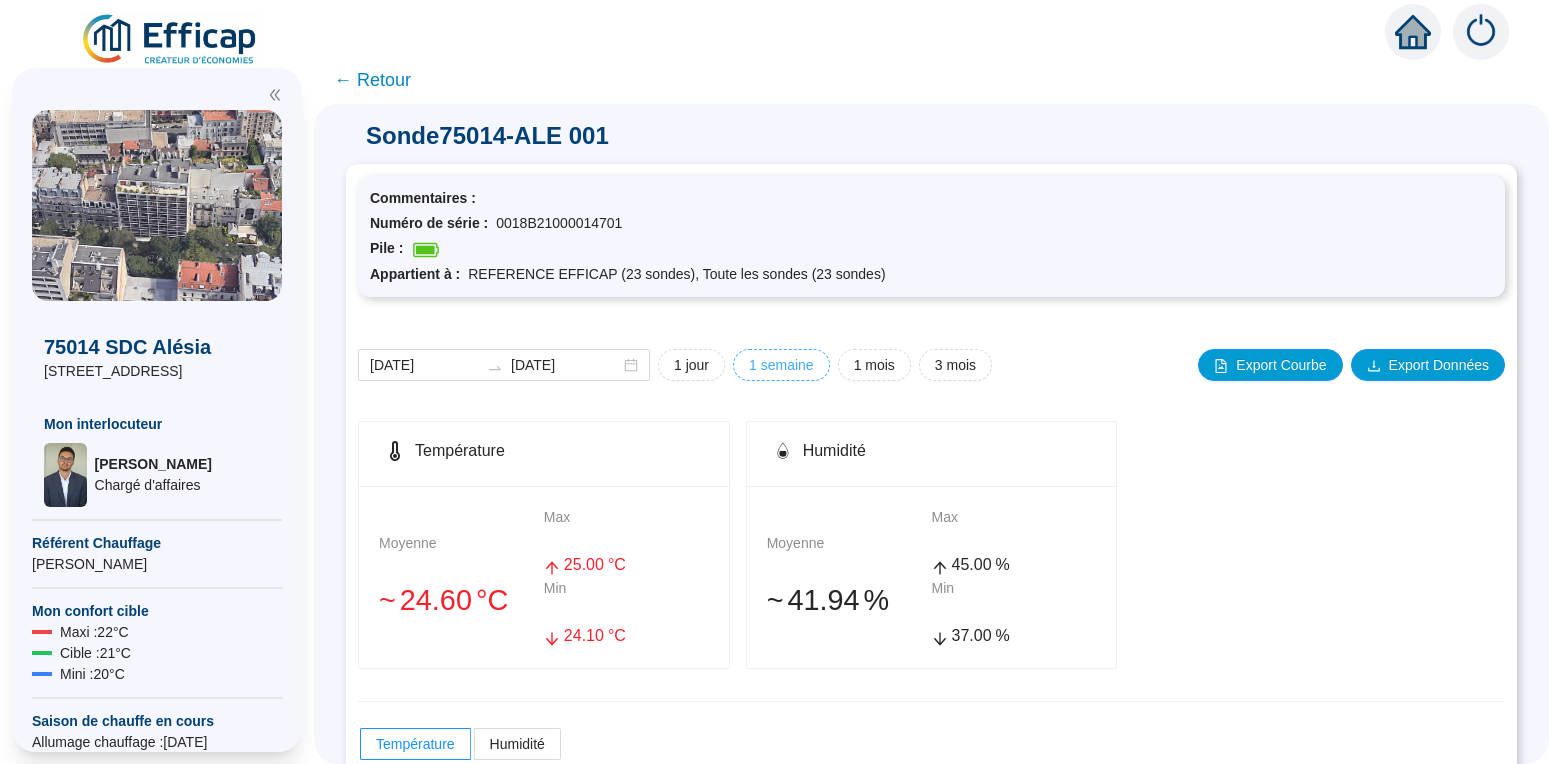 click on "1 semaine" at bounding box center (691, 365) 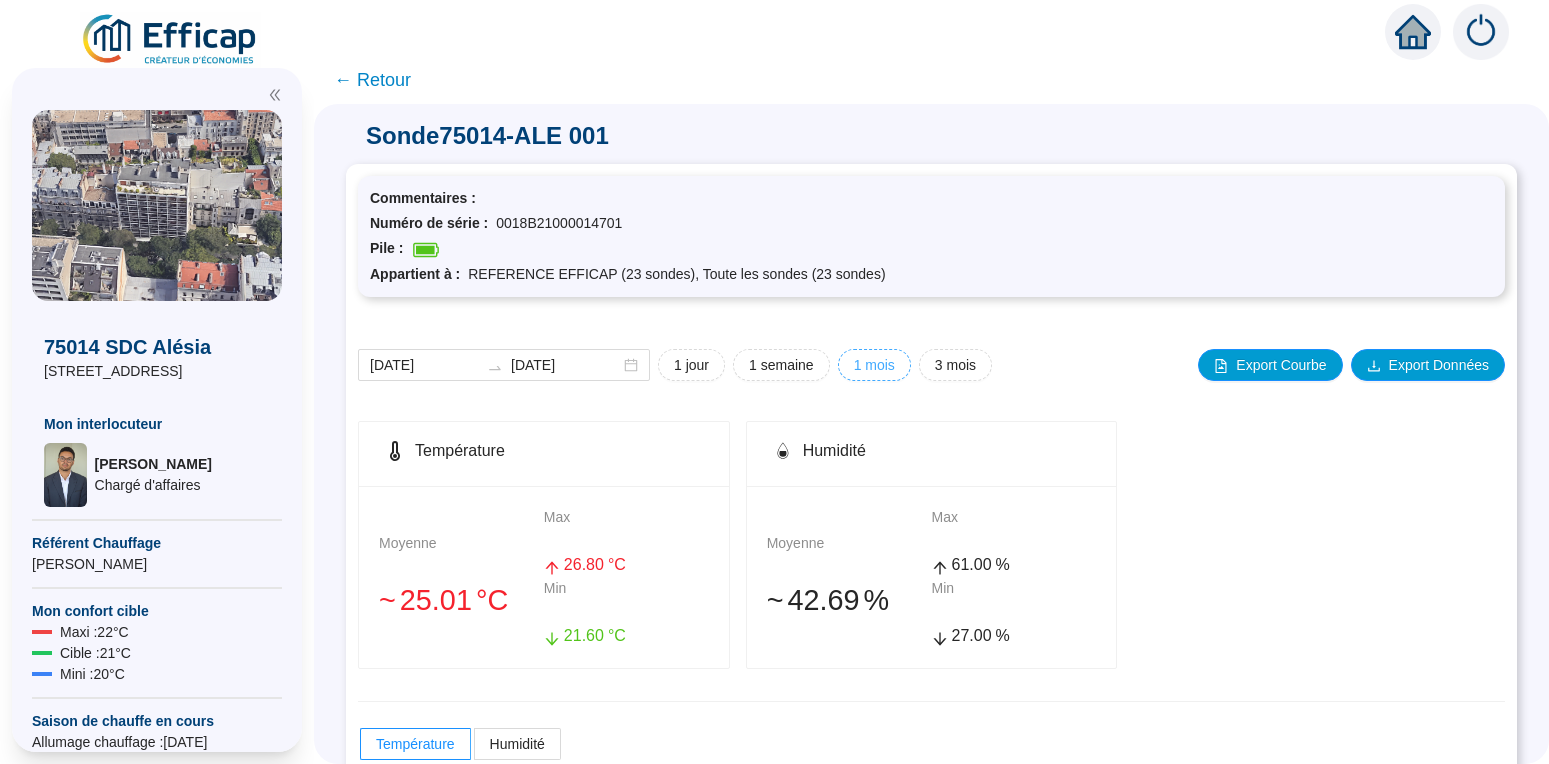 click on "1 mois" at bounding box center [691, 365] 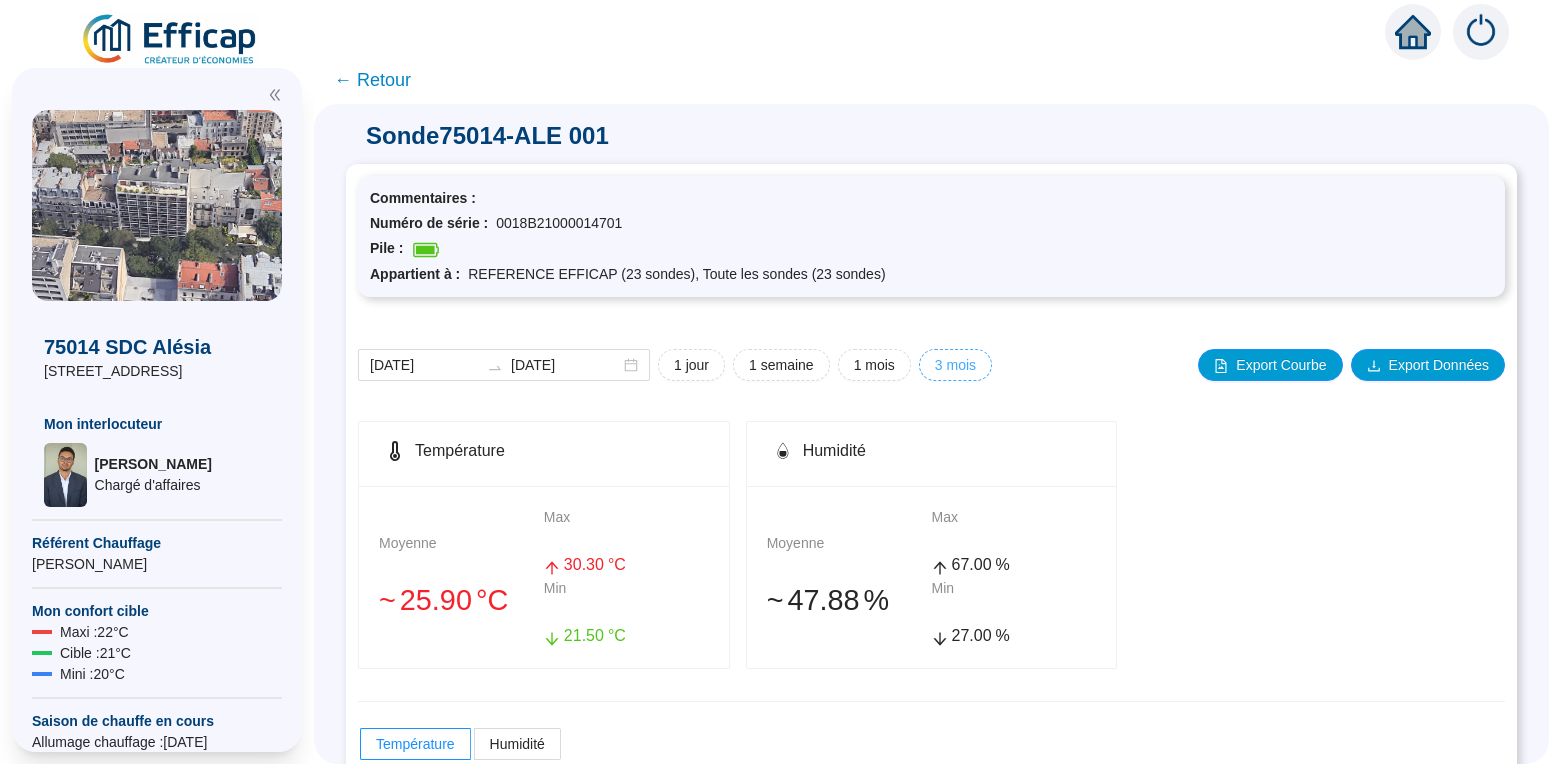 click on "3 mois" at bounding box center (691, 365) 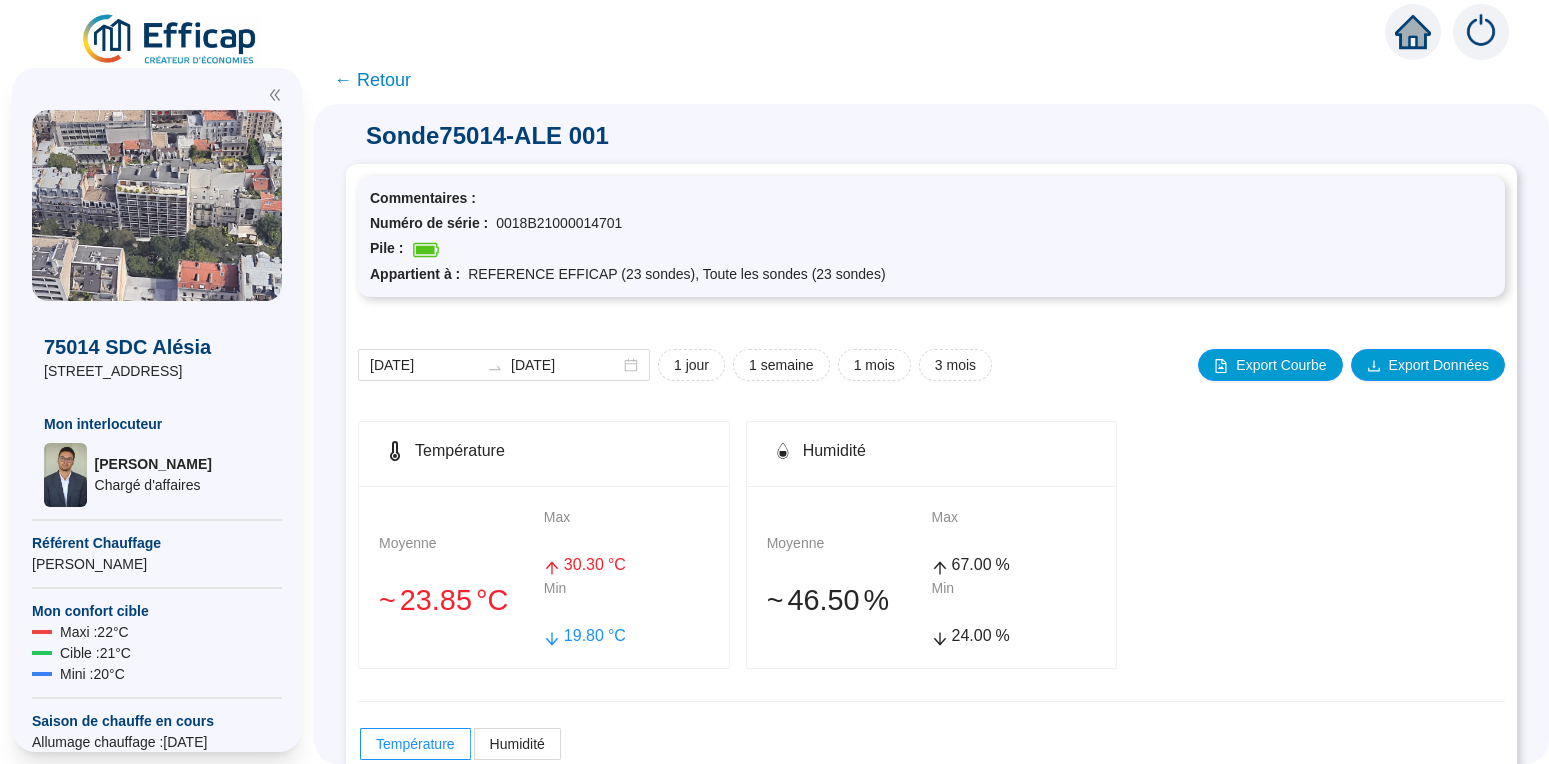 click on "← Retour" at bounding box center [372, 80] 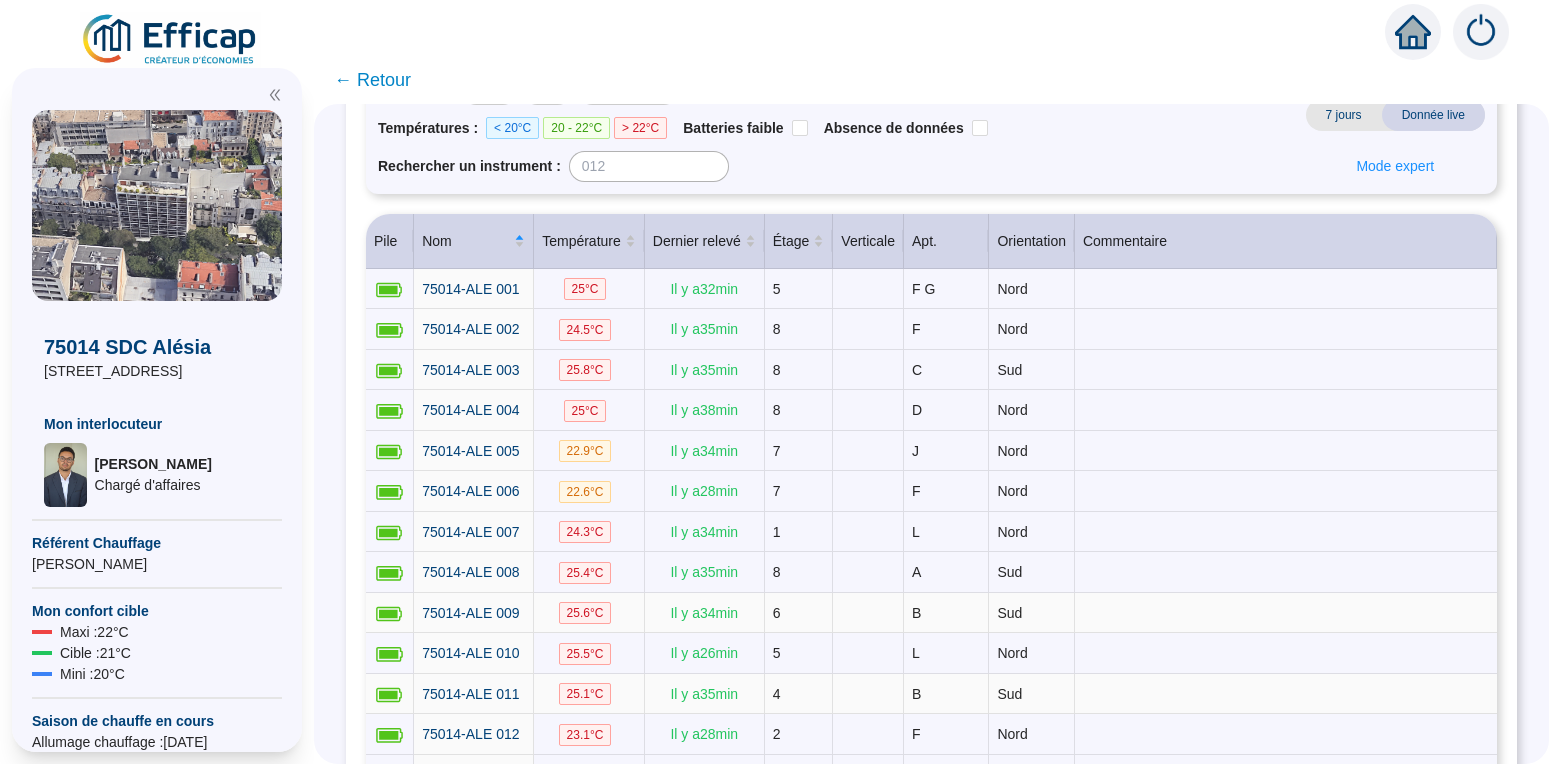scroll, scrollTop: 228, scrollLeft: 0, axis: vertical 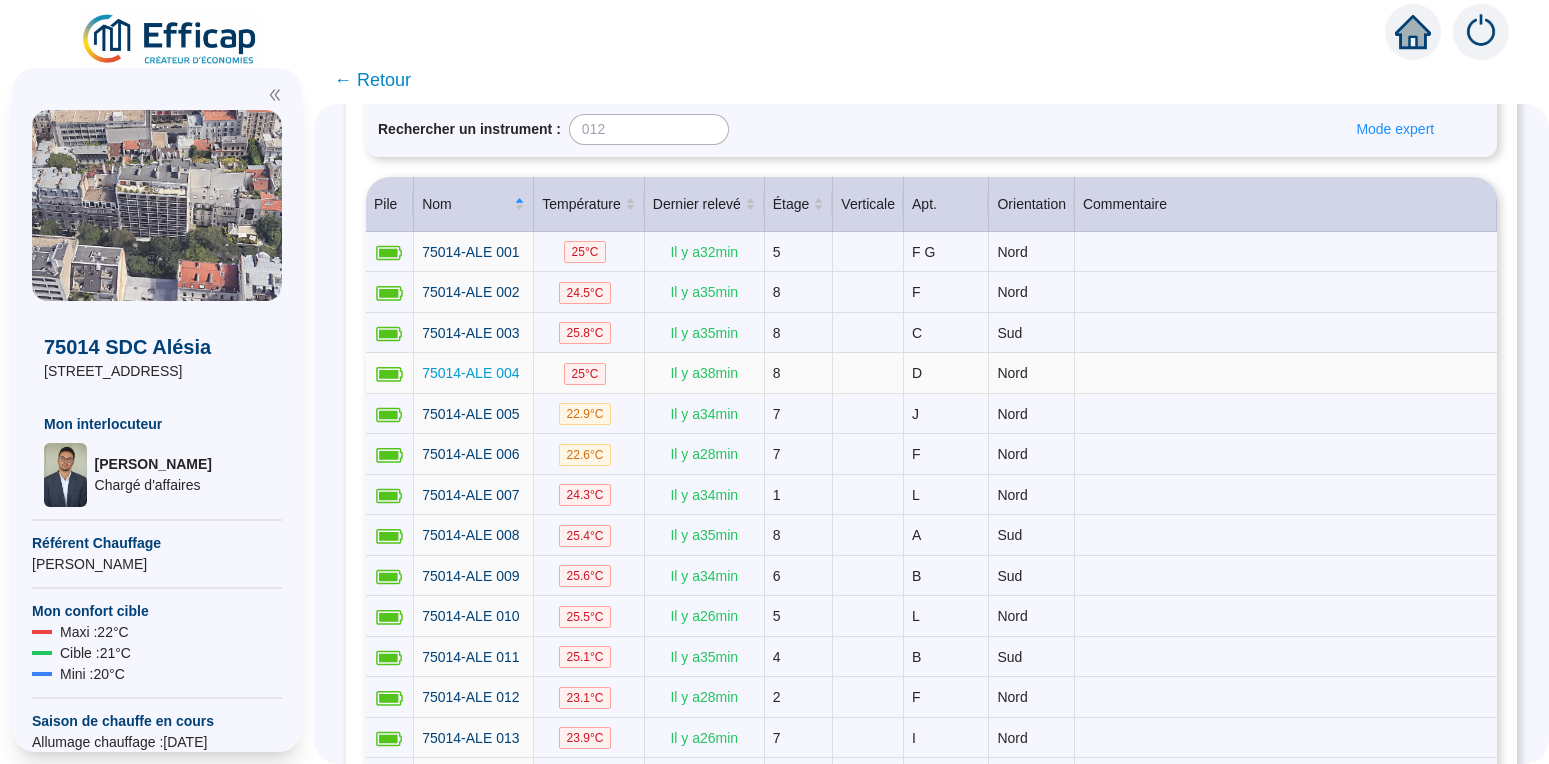 click on "75014-ALE 004" at bounding box center (470, 373) 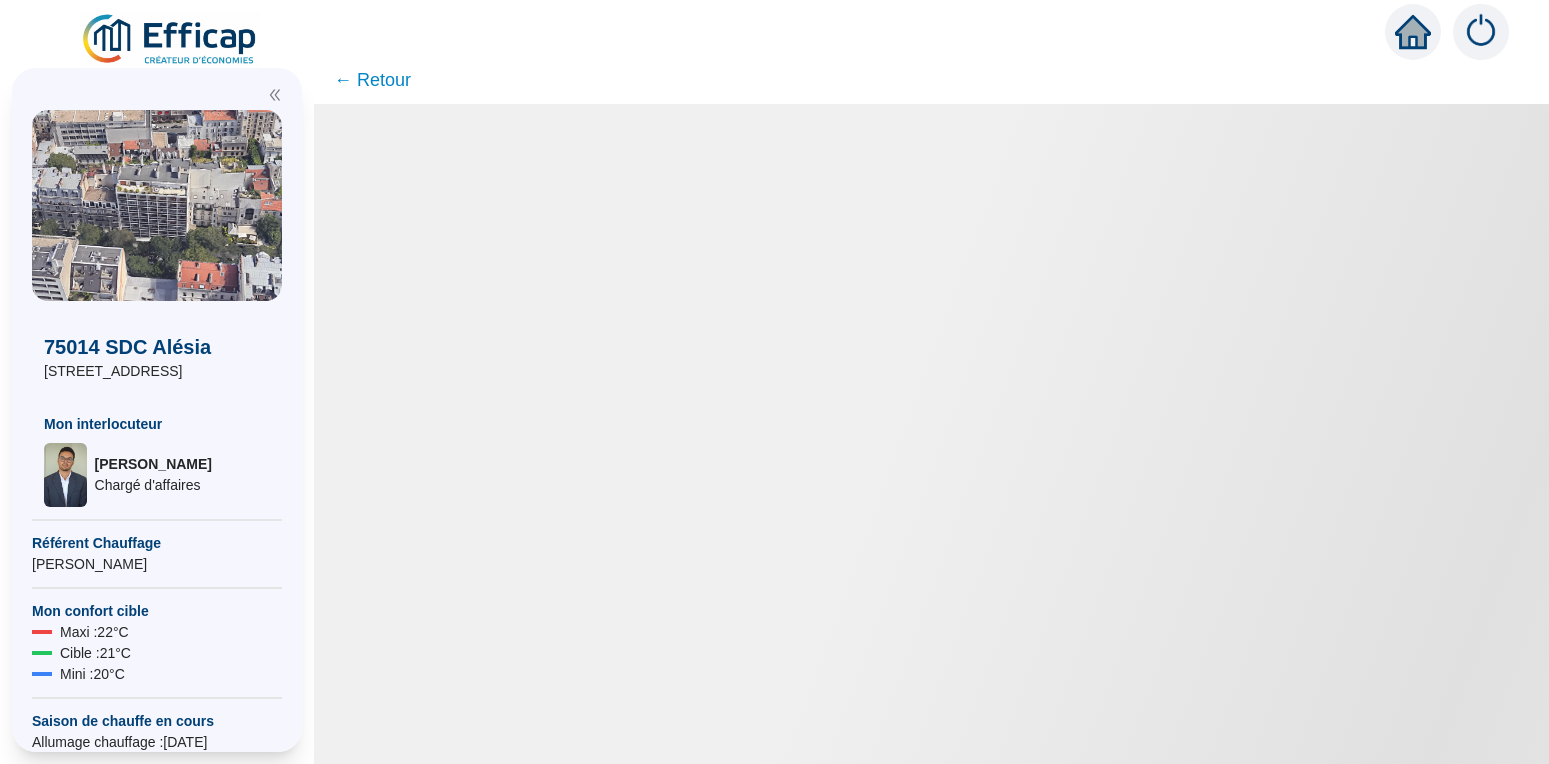 type 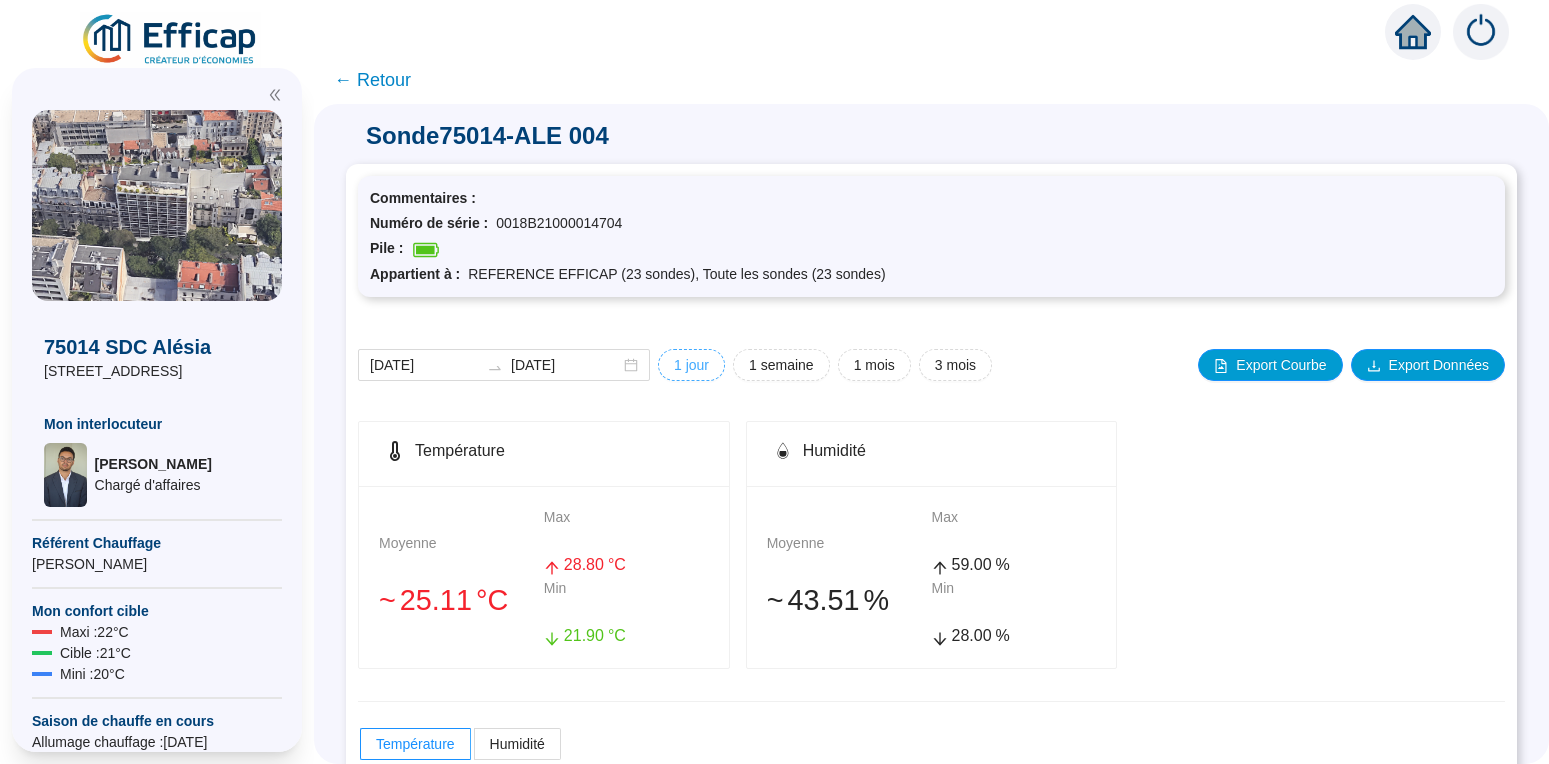 click on "1 jour" at bounding box center [691, 365] 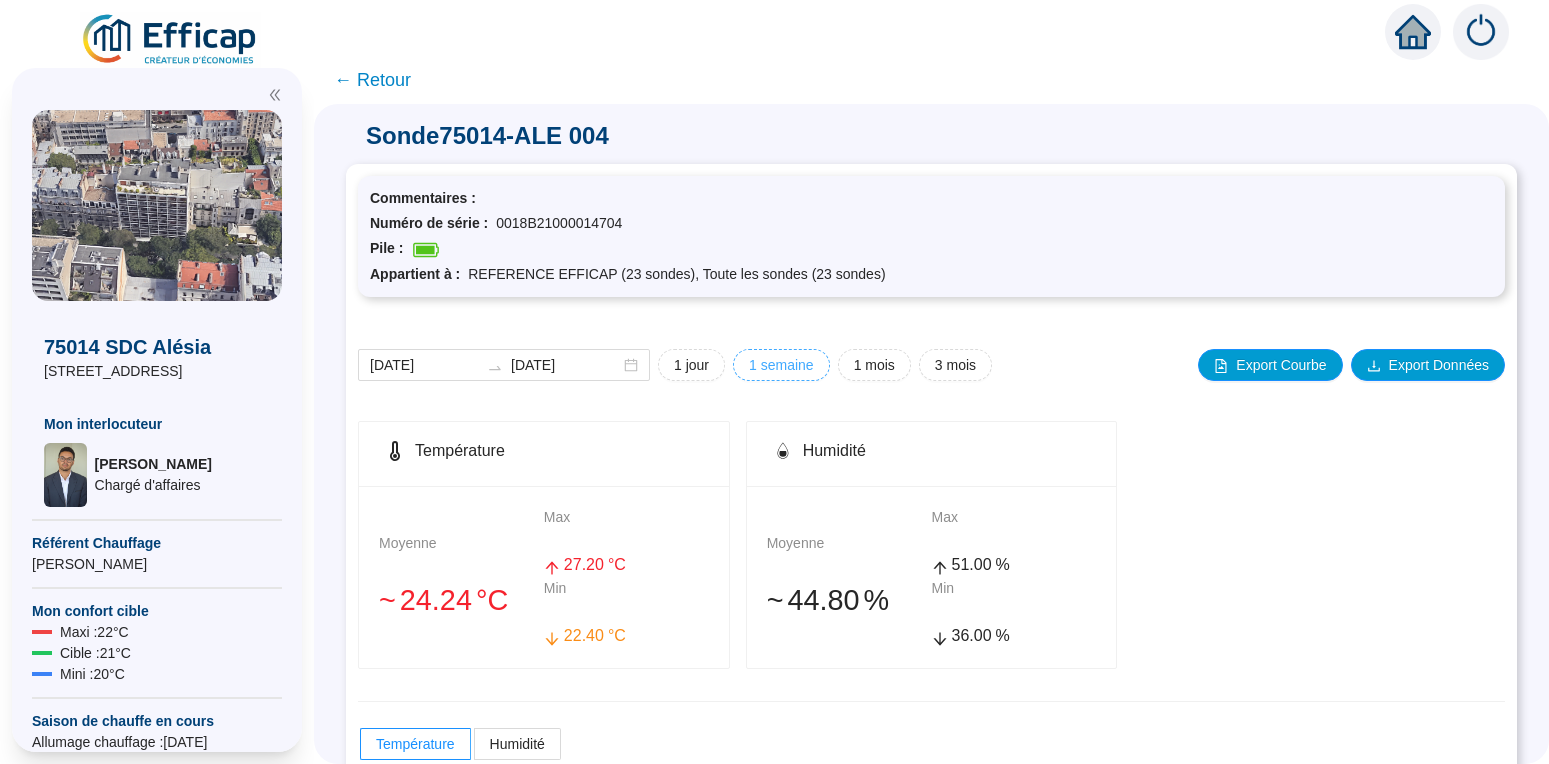 click on "1 semaine" at bounding box center [691, 365] 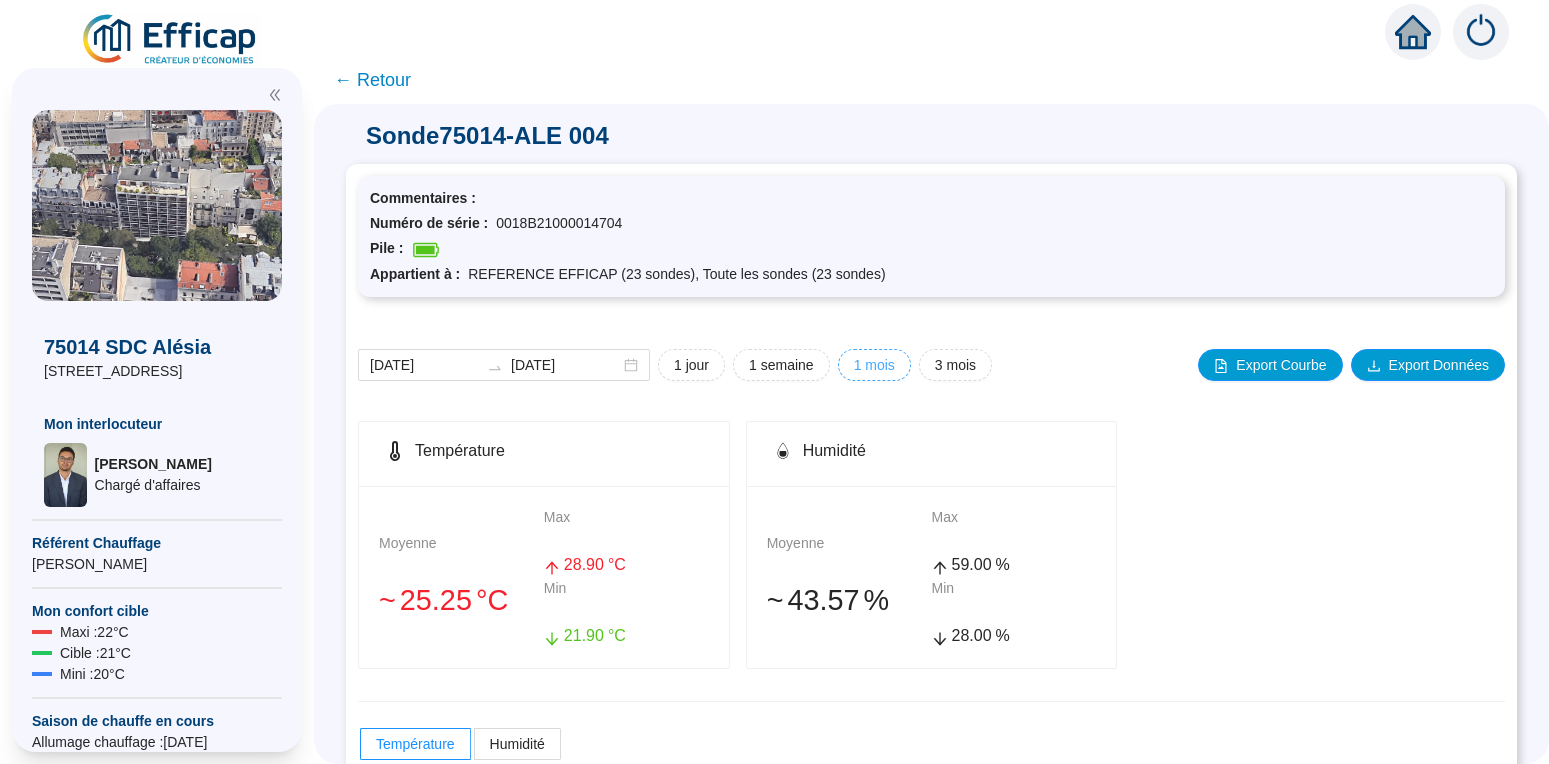 click on "1 mois" at bounding box center (691, 365) 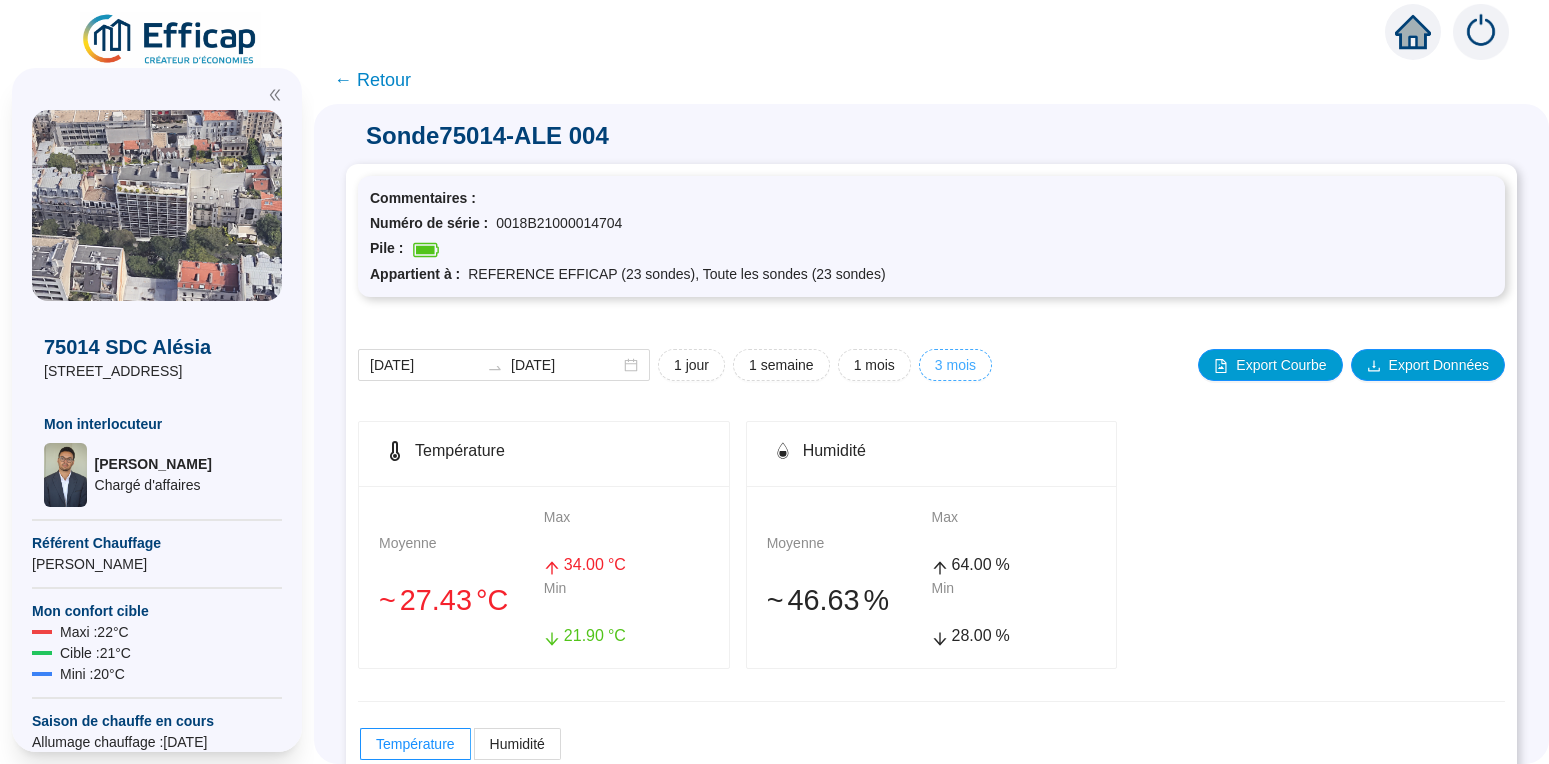 click on "3 mois" at bounding box center (691, 365) 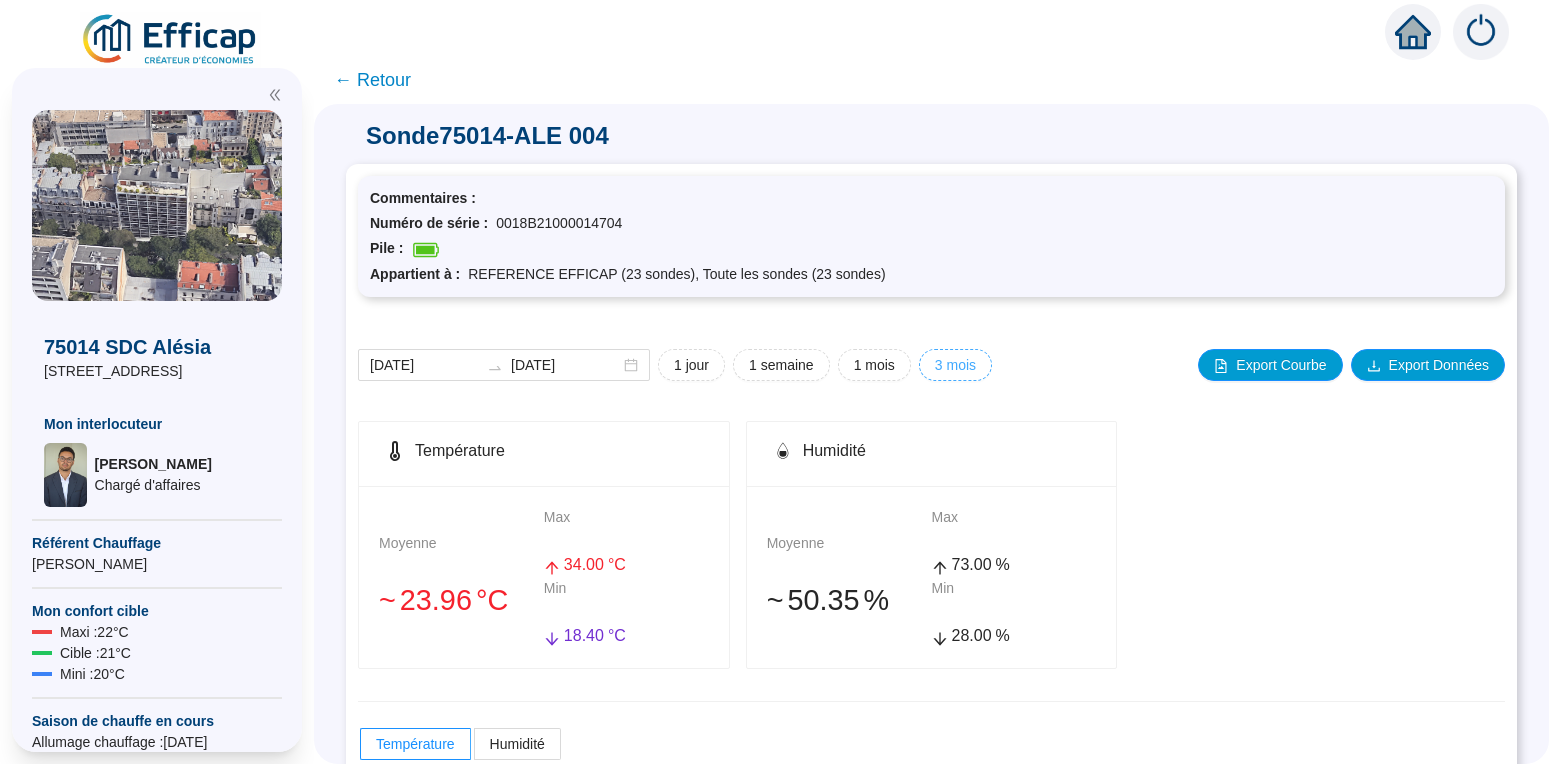 scroll, scrollTop: 228, scrollLeft: 0, axis: vertical 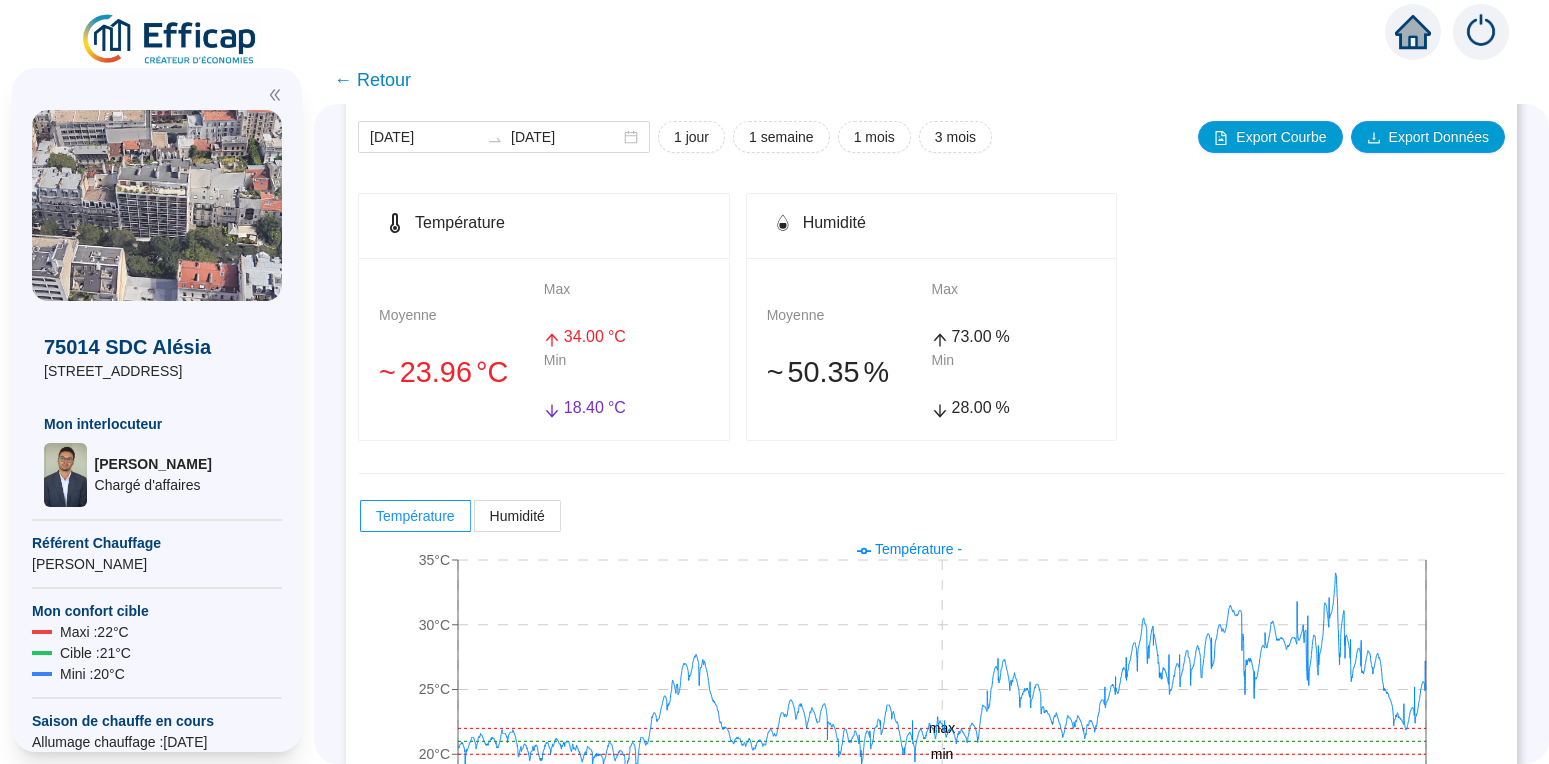 click on "← Retour" at bounding box center [372, 80] 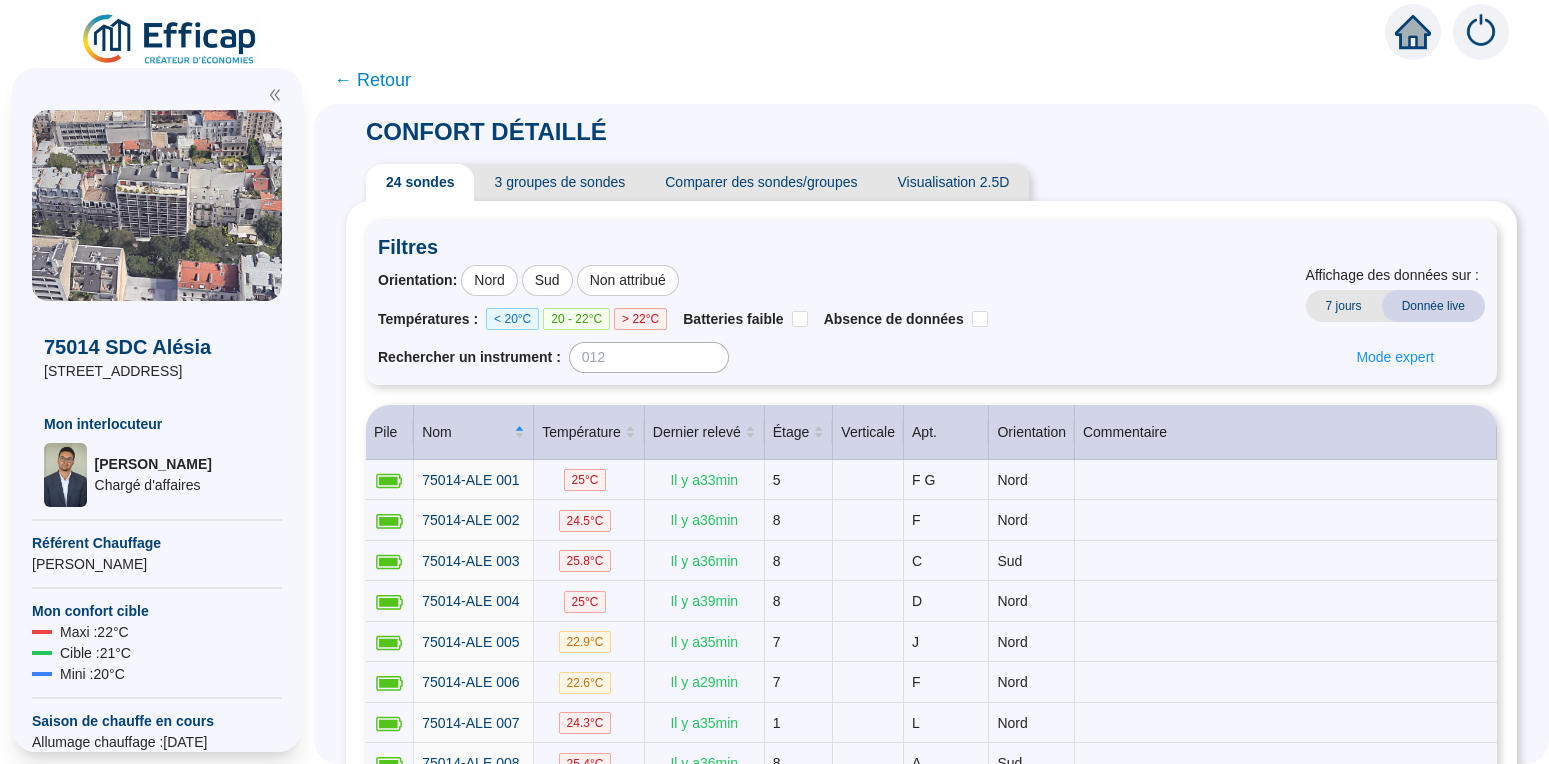 click on "← Retour" at bounding box center [372, 80] 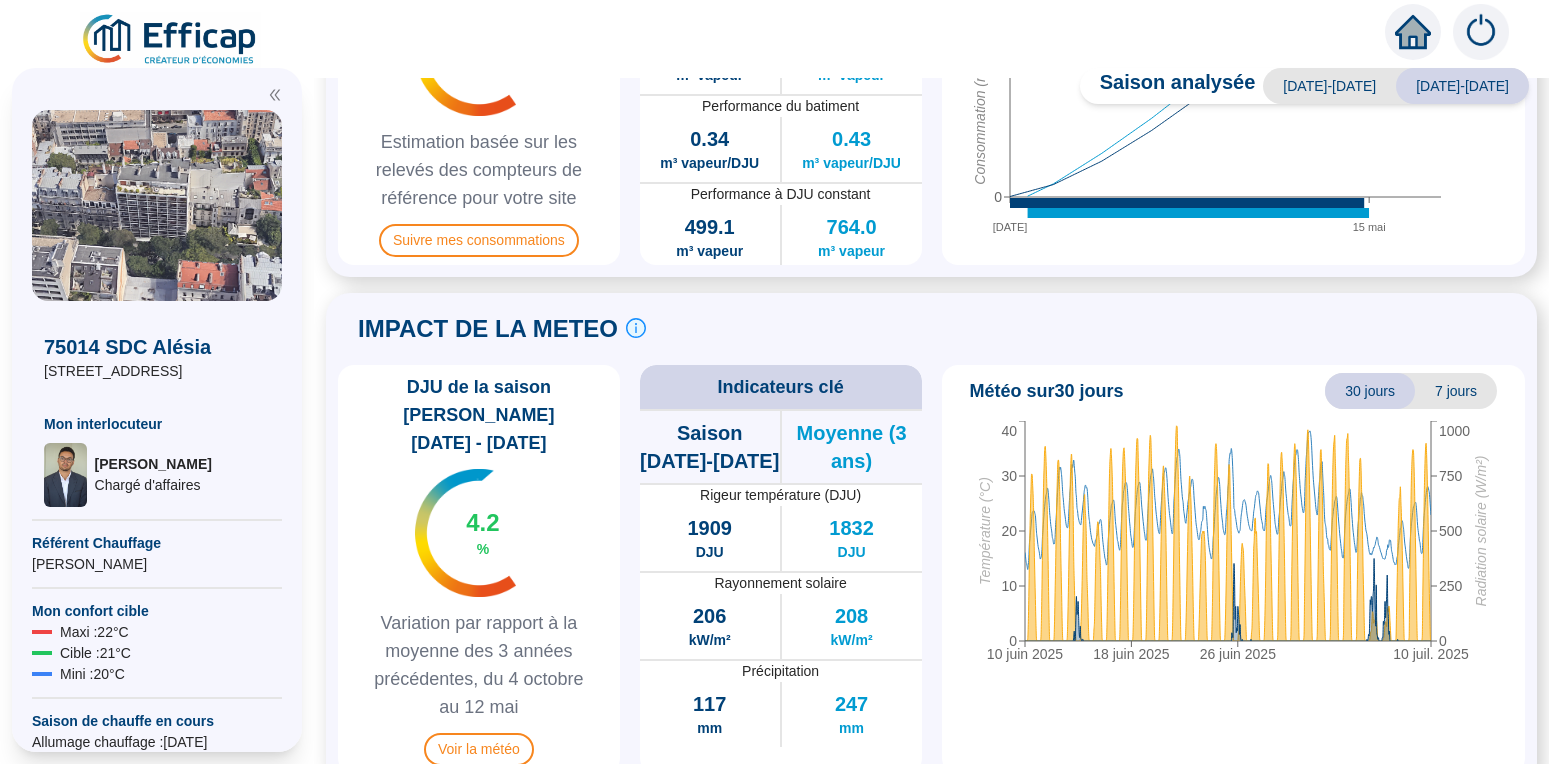 scroll, scrollTop: 750, scrollLeft: 0, axis: vertical 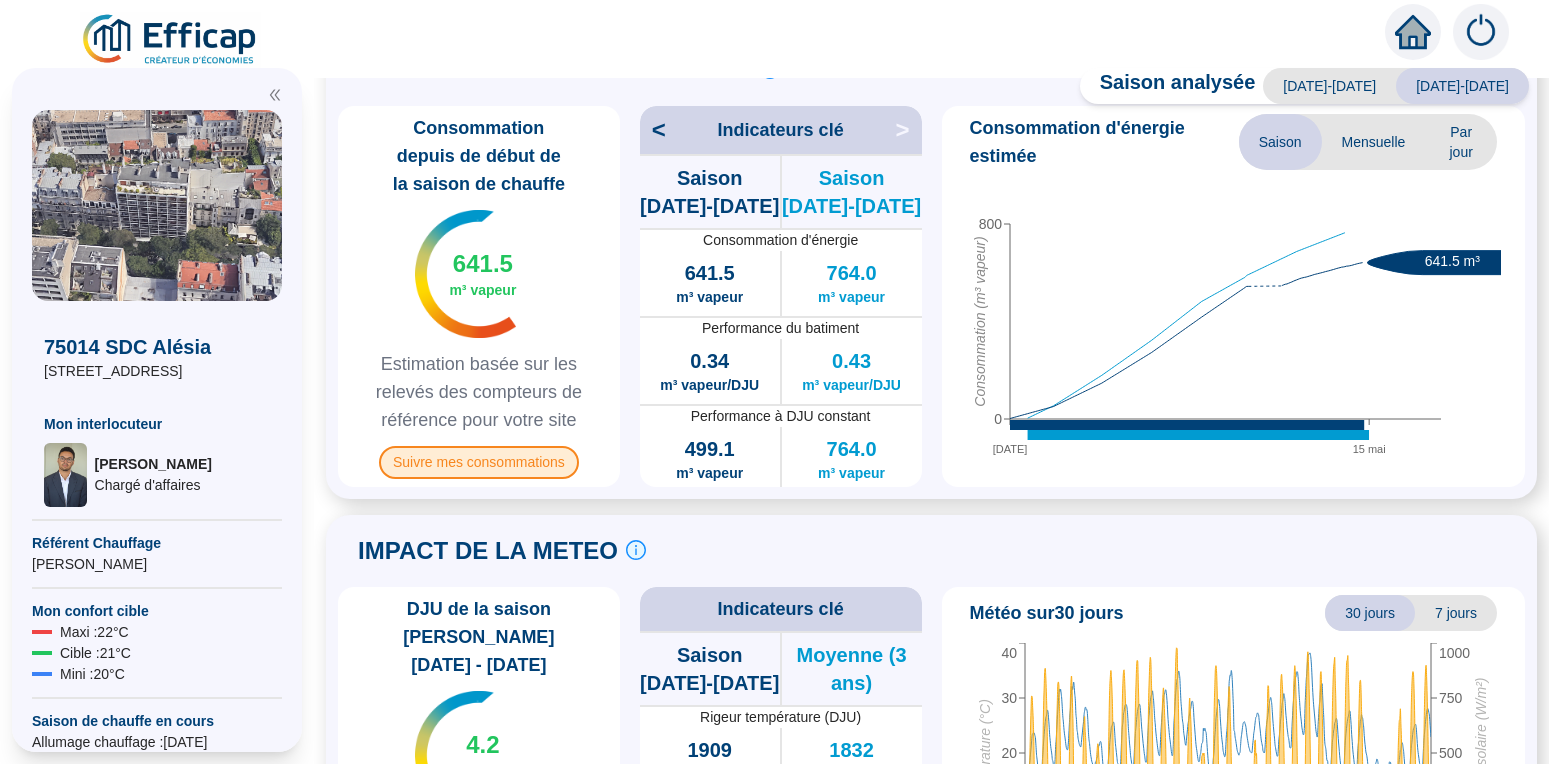 click on "Suivre mes consommations" at bounding box center (479, 462) 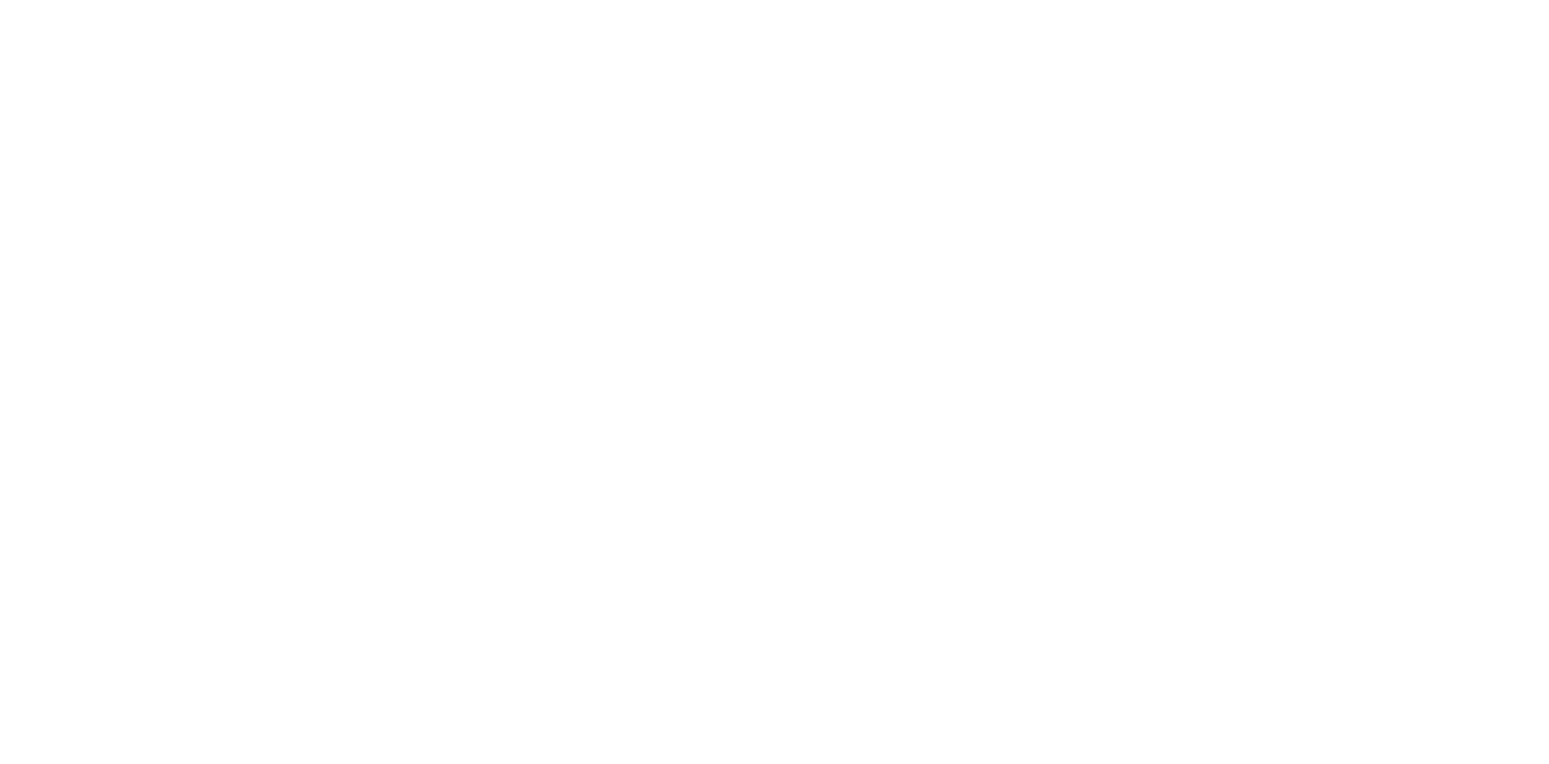 type 